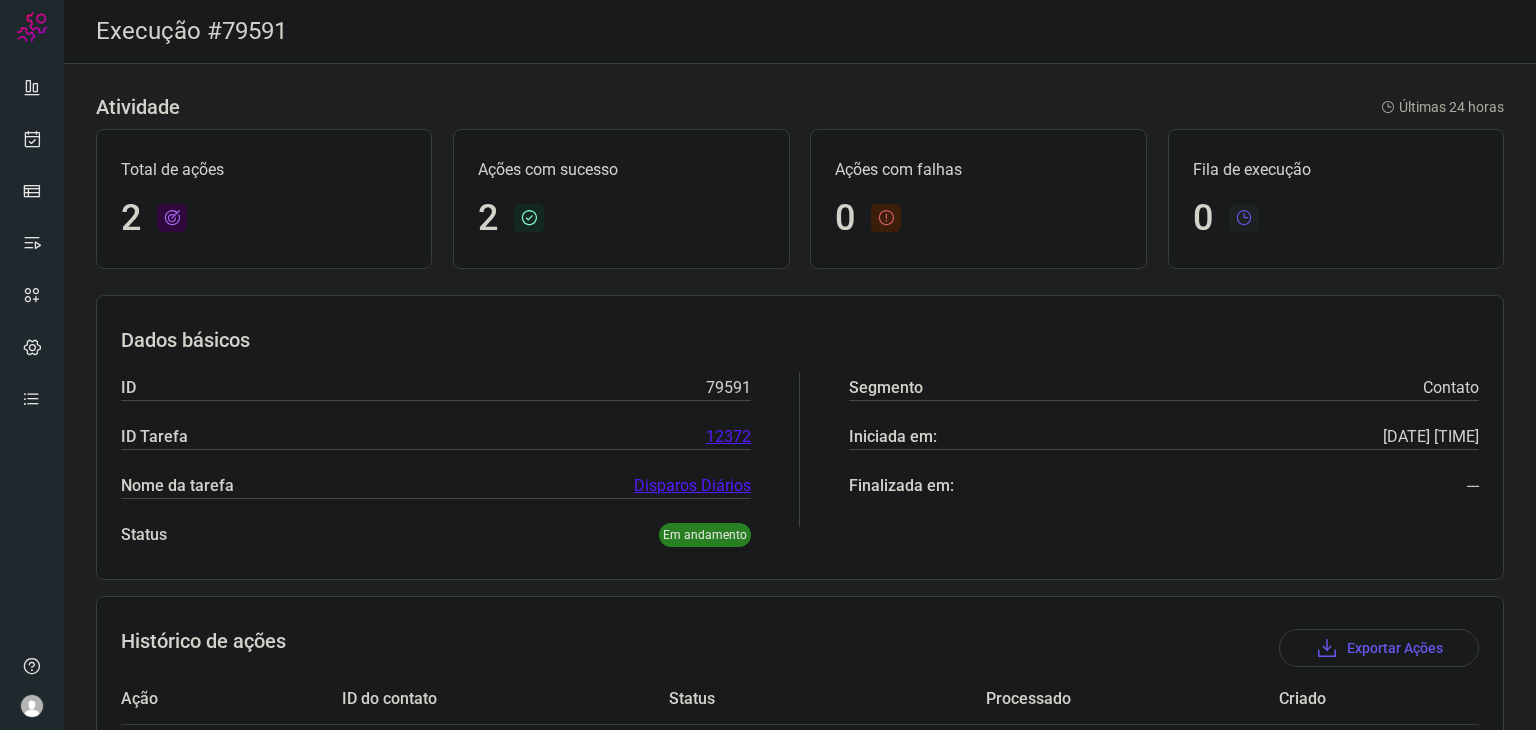 scroll, scrollTop: 0, scrollLeft: 0, axis: both 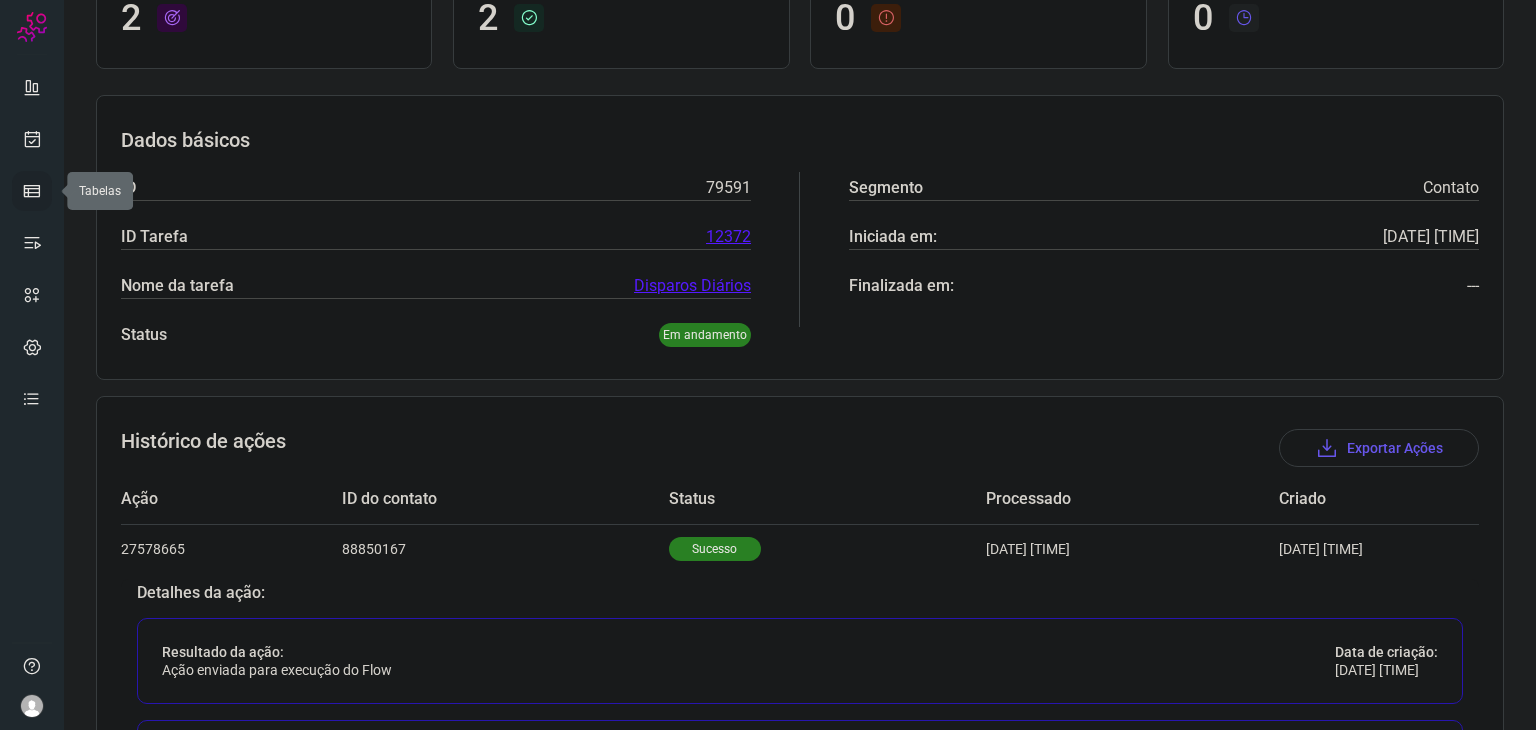 click at bounding box center [32, 191] 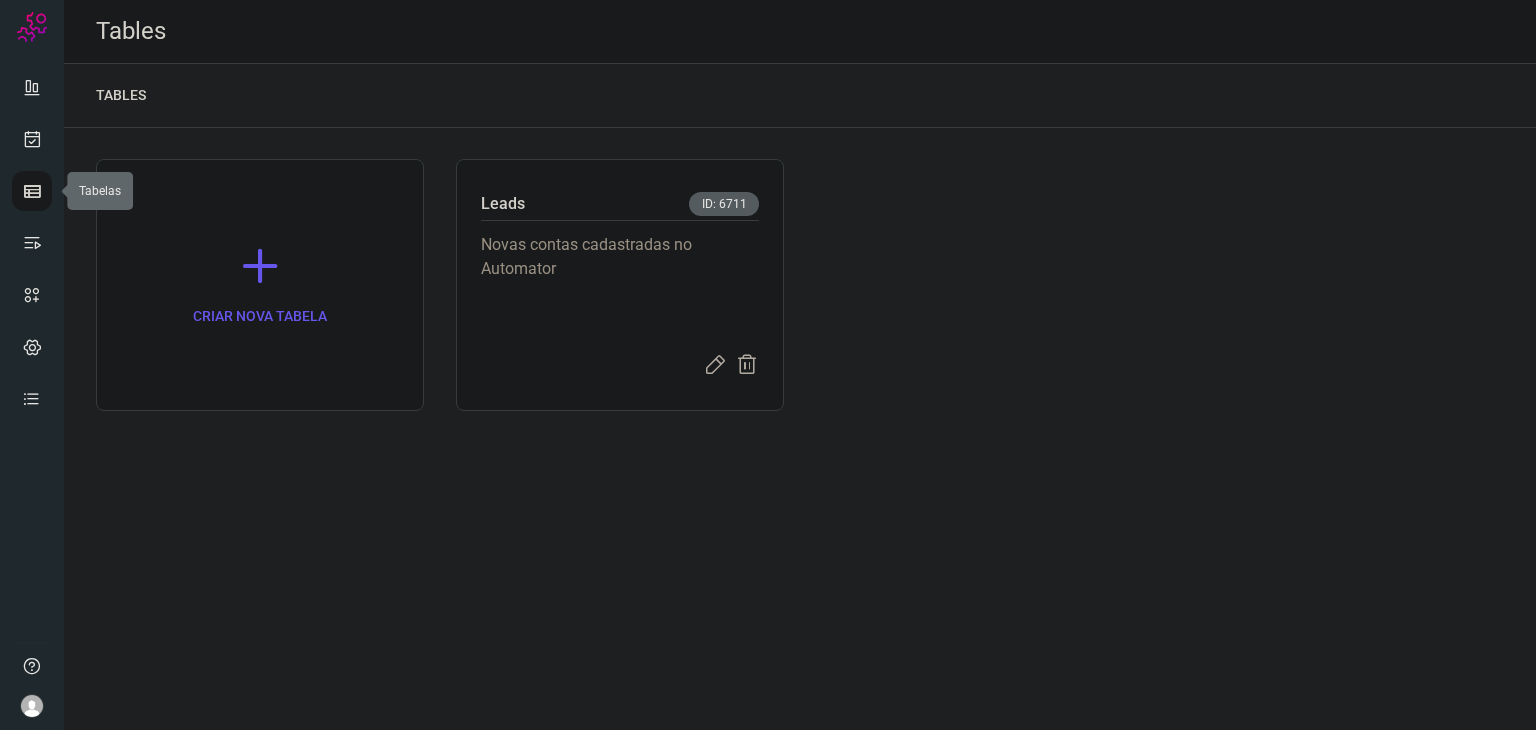 scroll, scrollTop: 0, scrollLeft: 0, axis: both 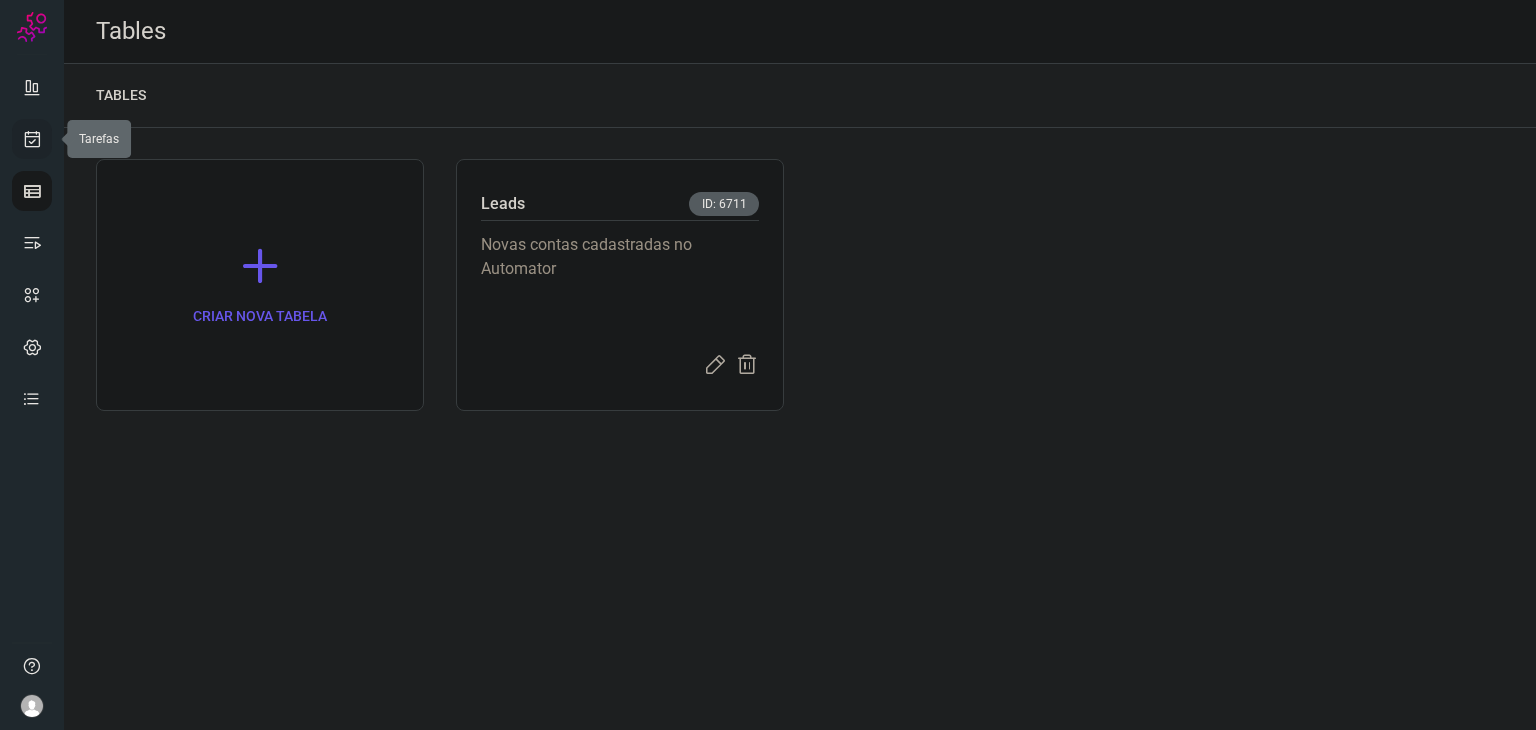 click at bounding box center [32, 139] 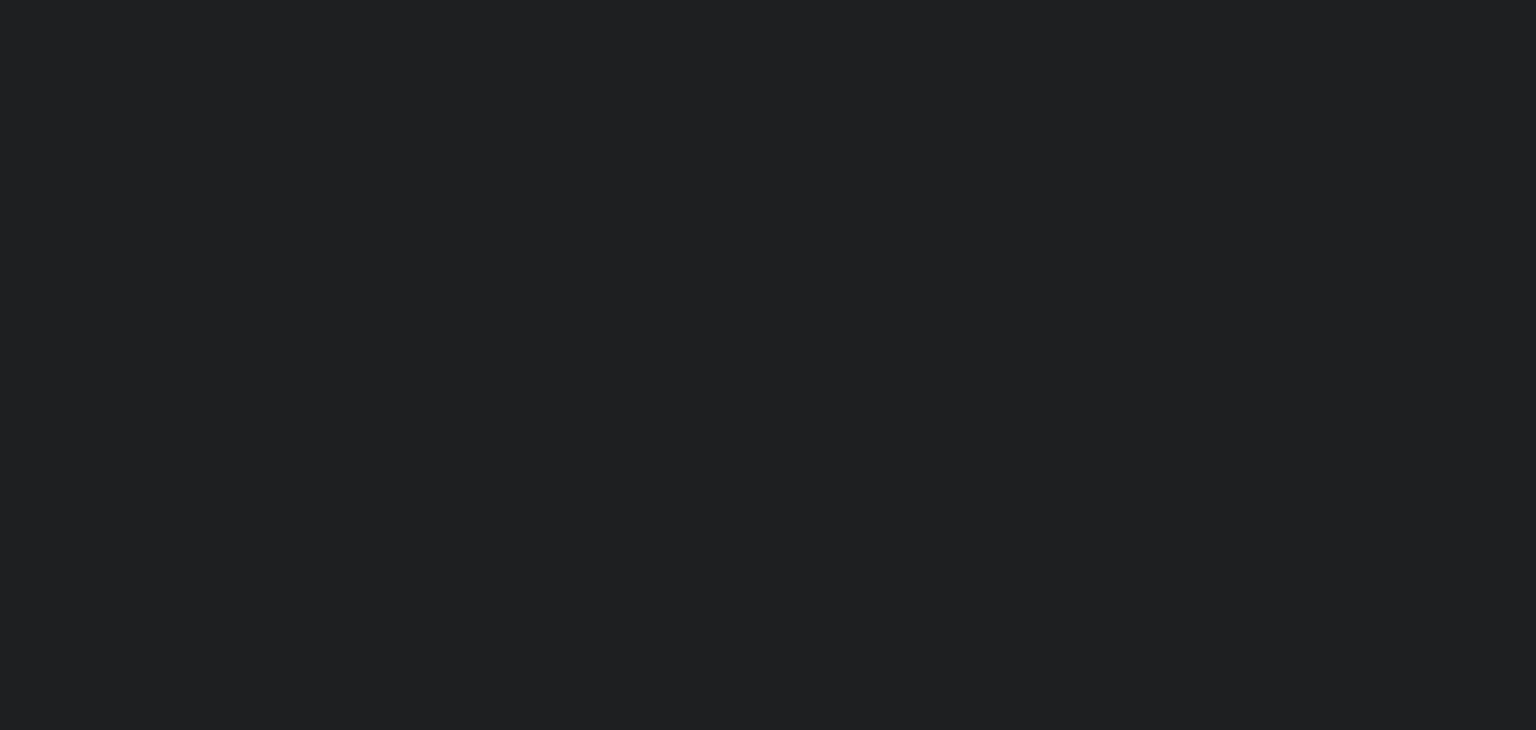 scroll, scrollTop: 0, scrollLeft: 0, axis: both 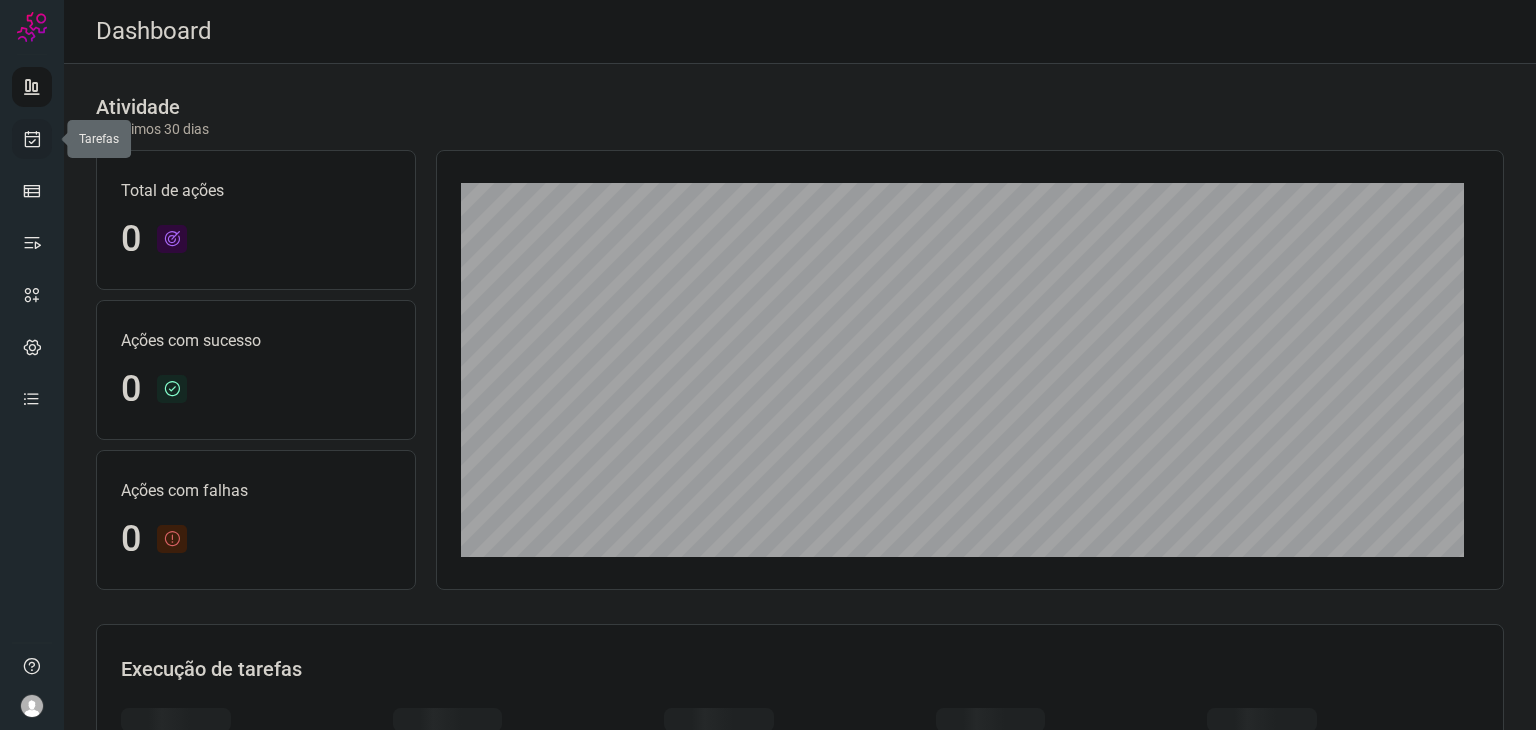 click at bounding box center [32, 139] 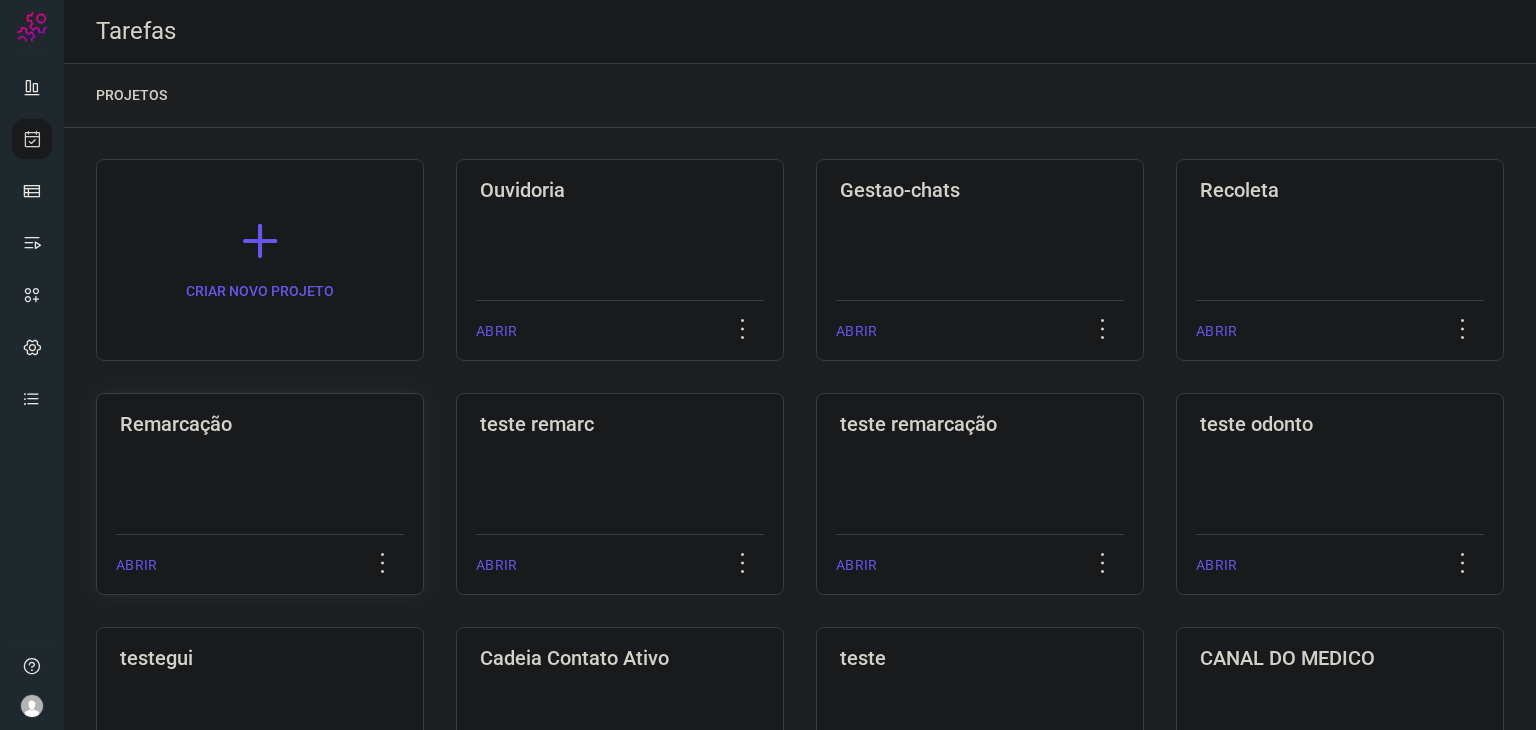click on "Remarcação  ABRIR" 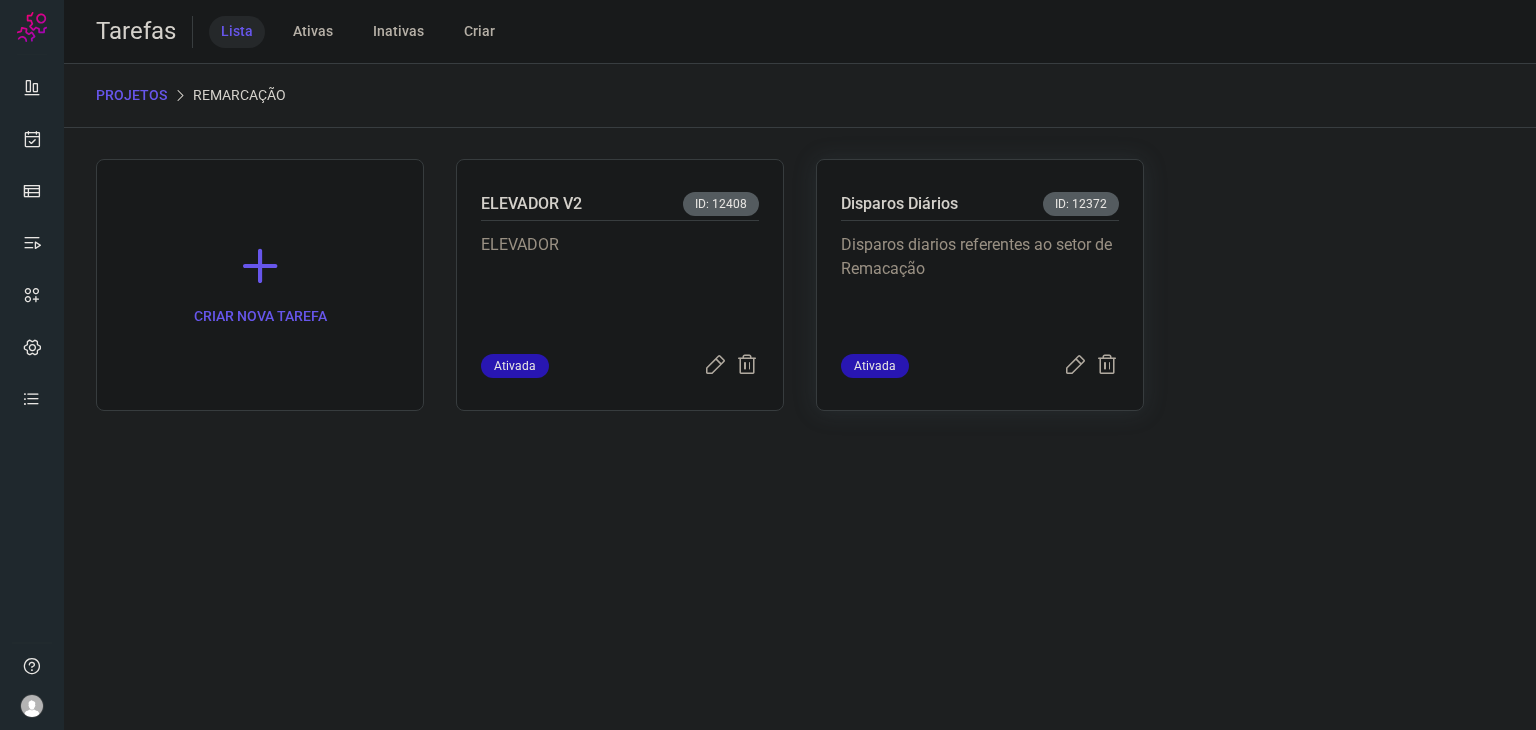 click on "Disparos diarios referentes ao setor de Remacação" at bounding box center (980, 283) 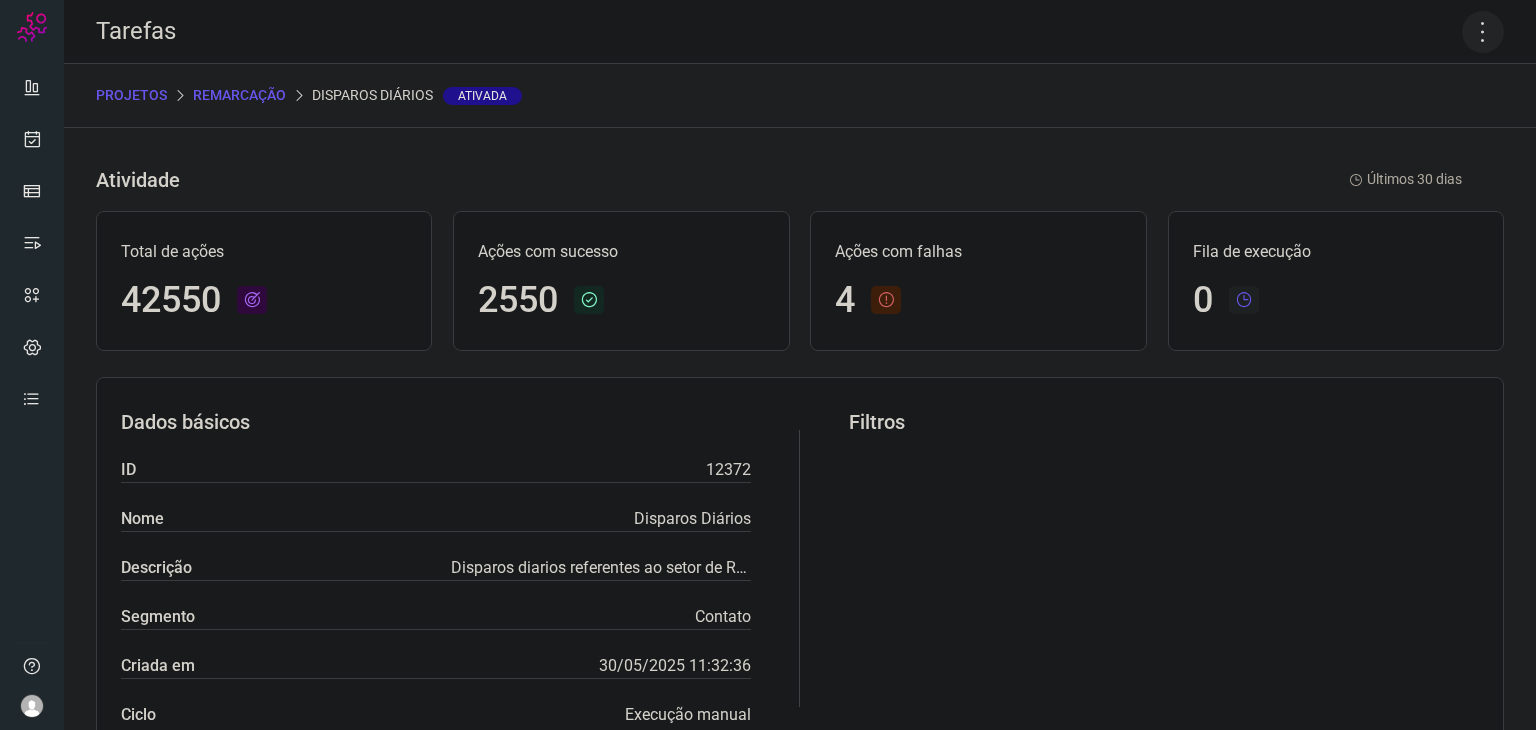 click 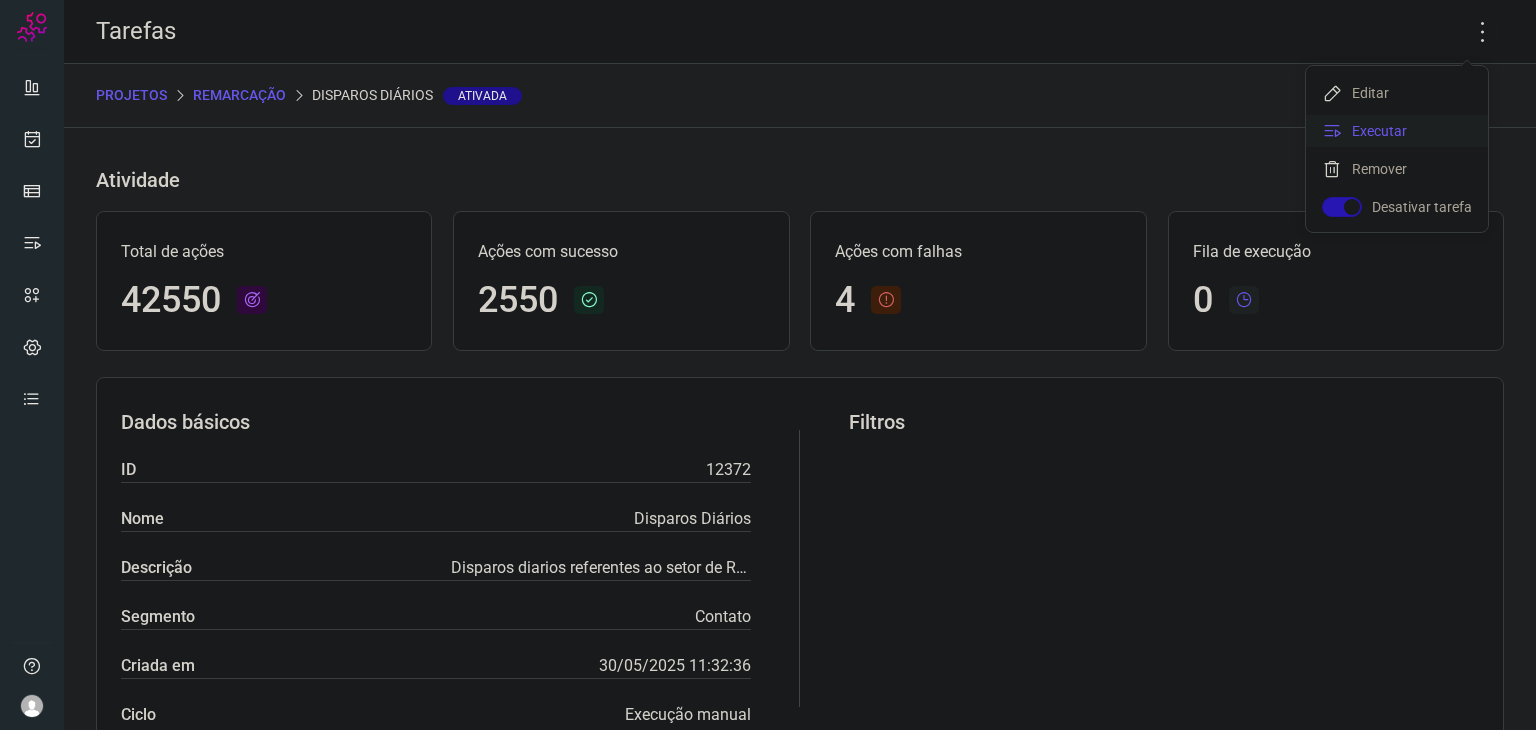 click on "Executar" 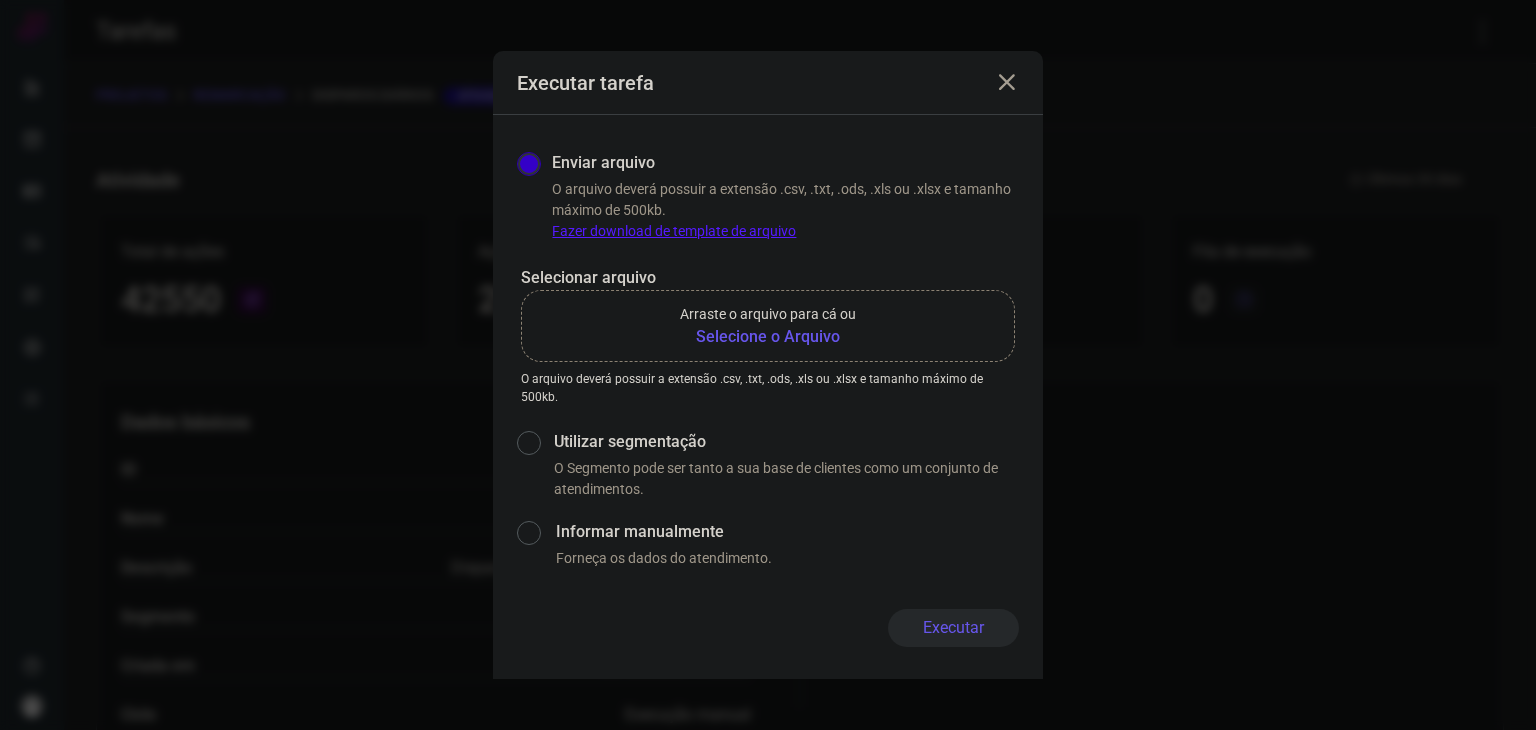 click on "Arraste o arquivo para cá ou" at bounding box center (768, 314) 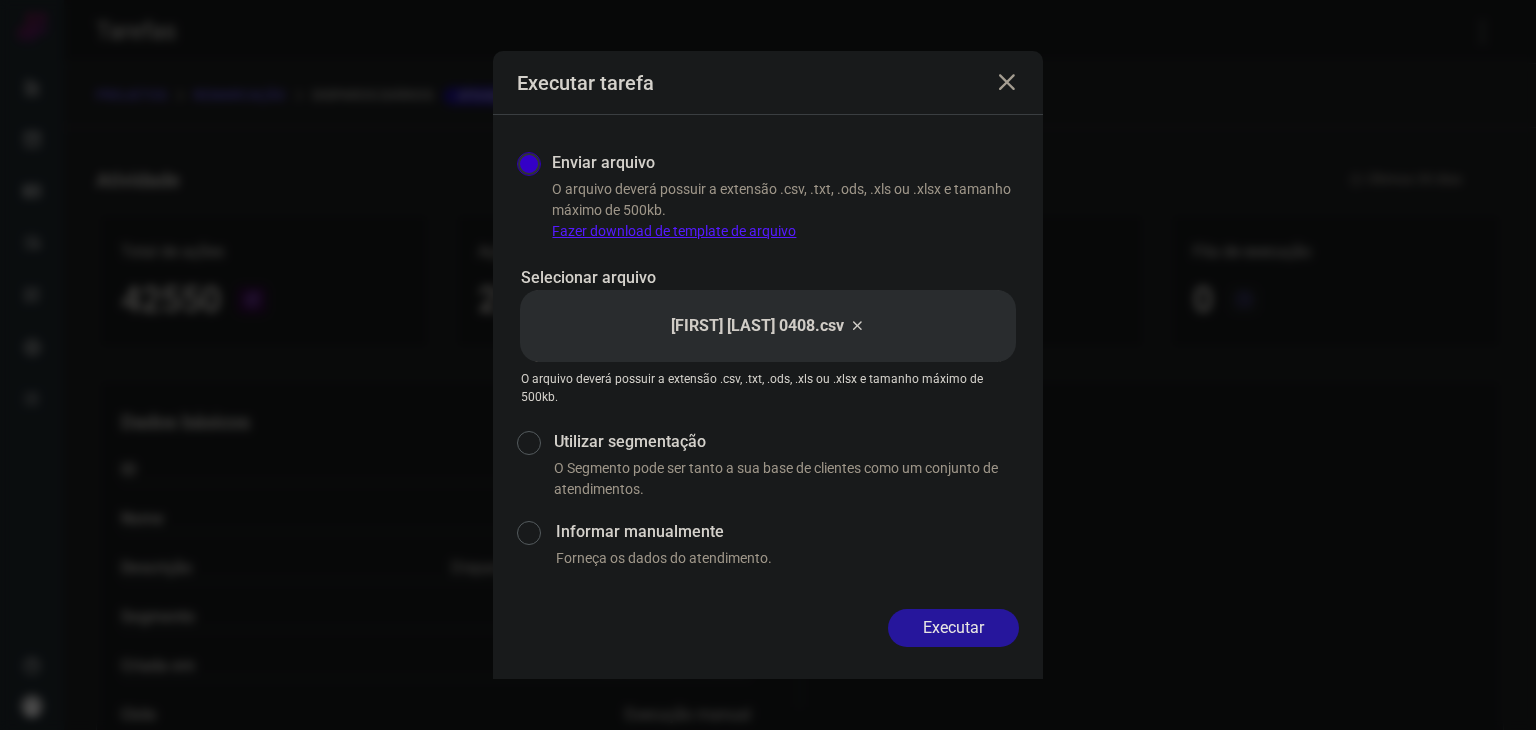 click on "Executar" at bounding box center (953, 628) 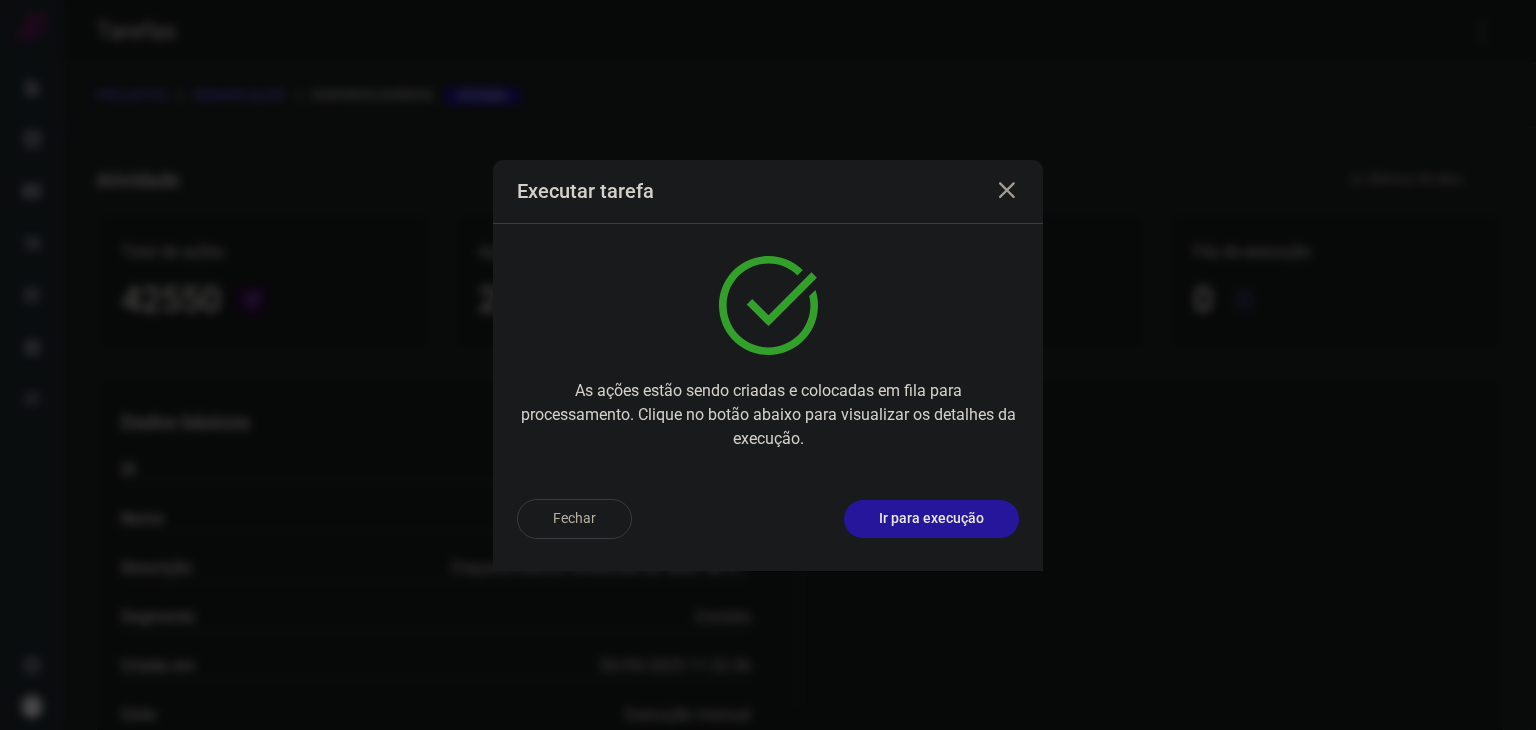 click on "Ir para execução" at bounding box center [931, 518] 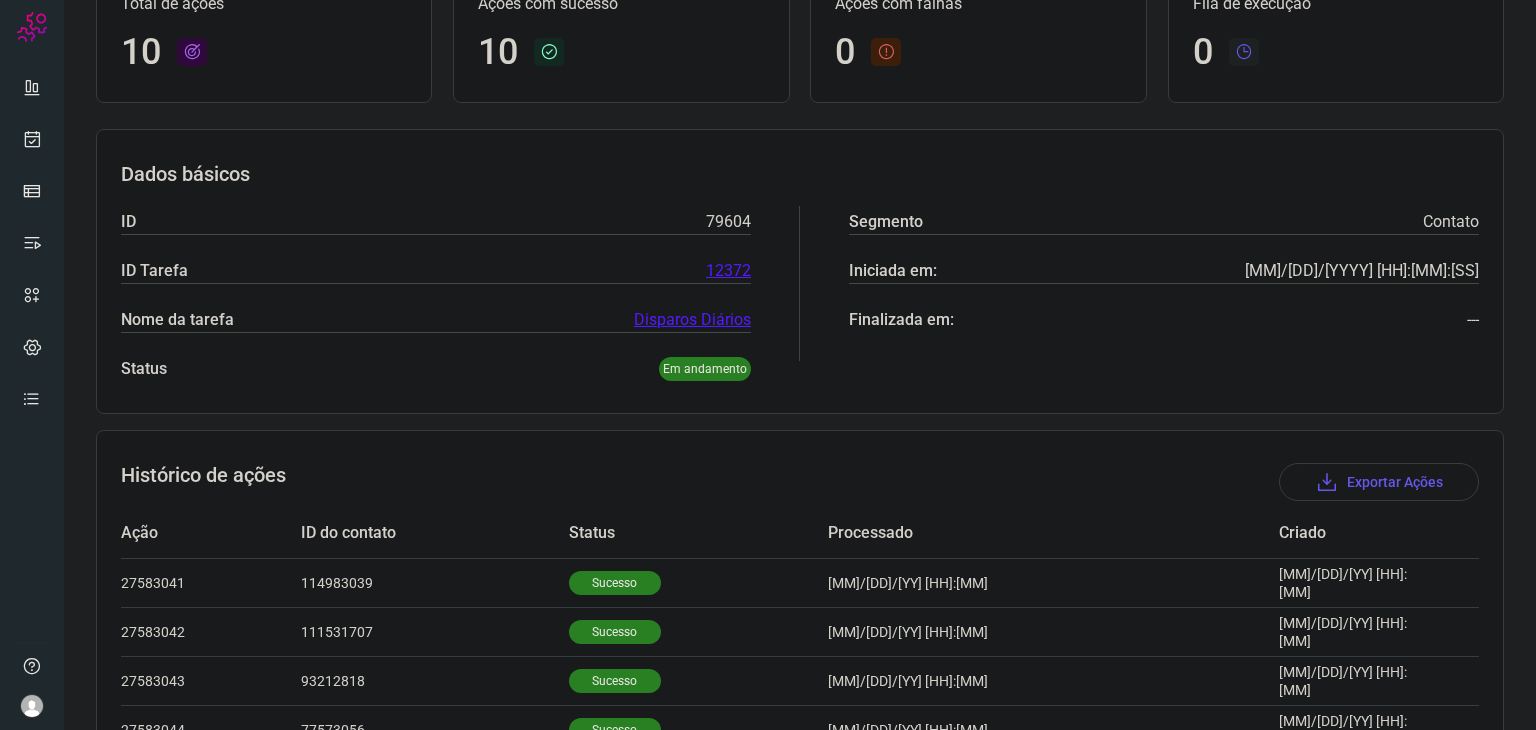 scroll, scrollTop: 84, scrollLeft: 0, axis: vertical 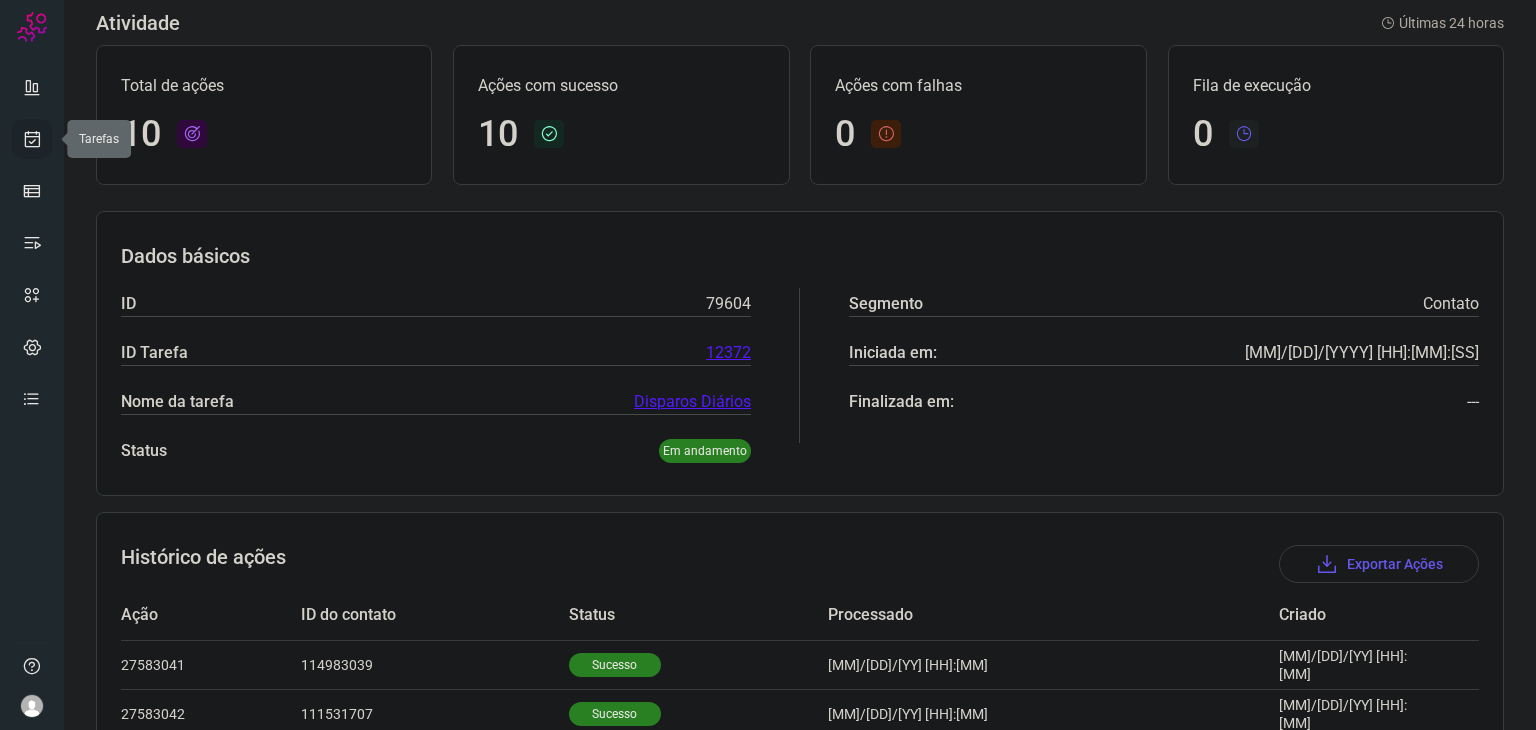 click at bounding box center [32, 139] 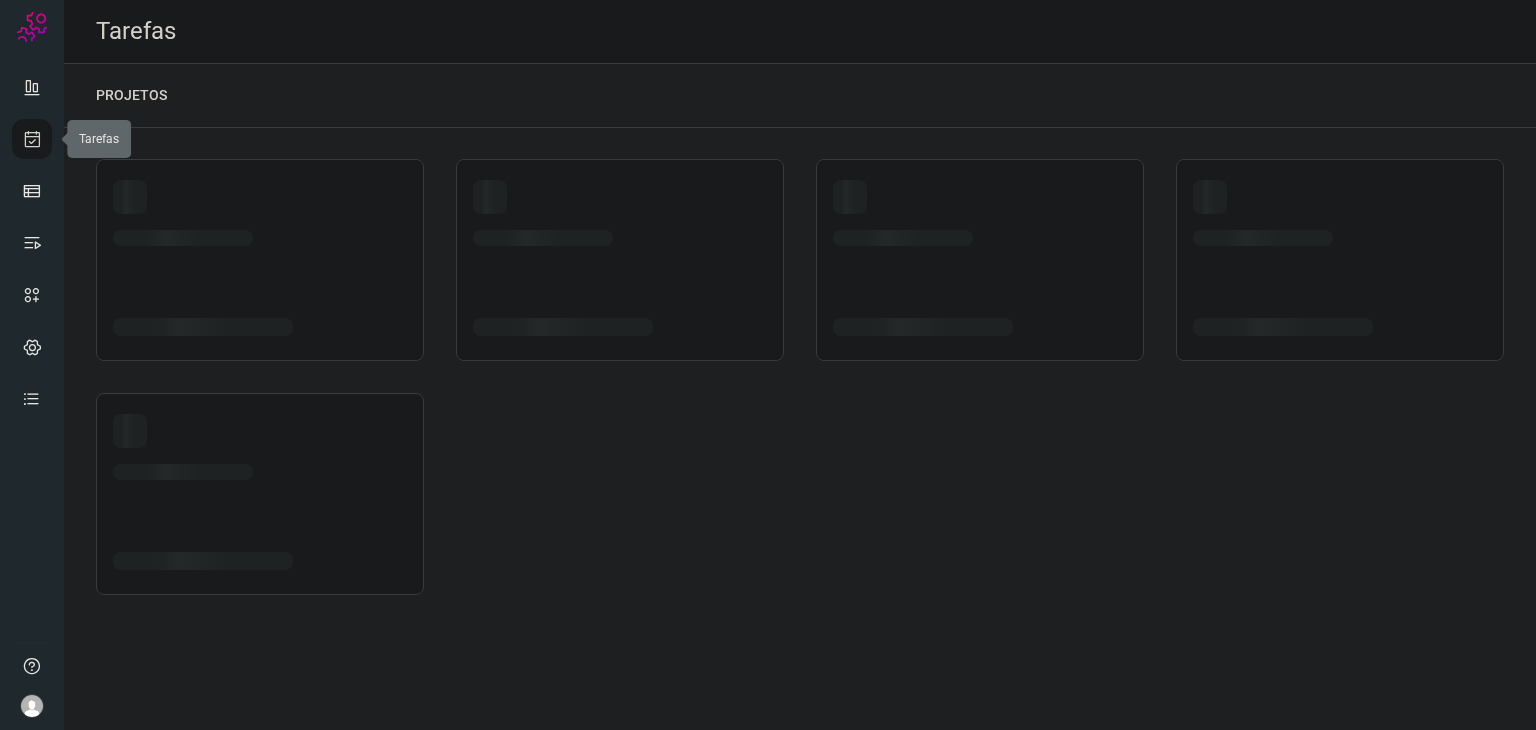 scroll, scrollTop: 0, scrollLeft: 0, axis: both 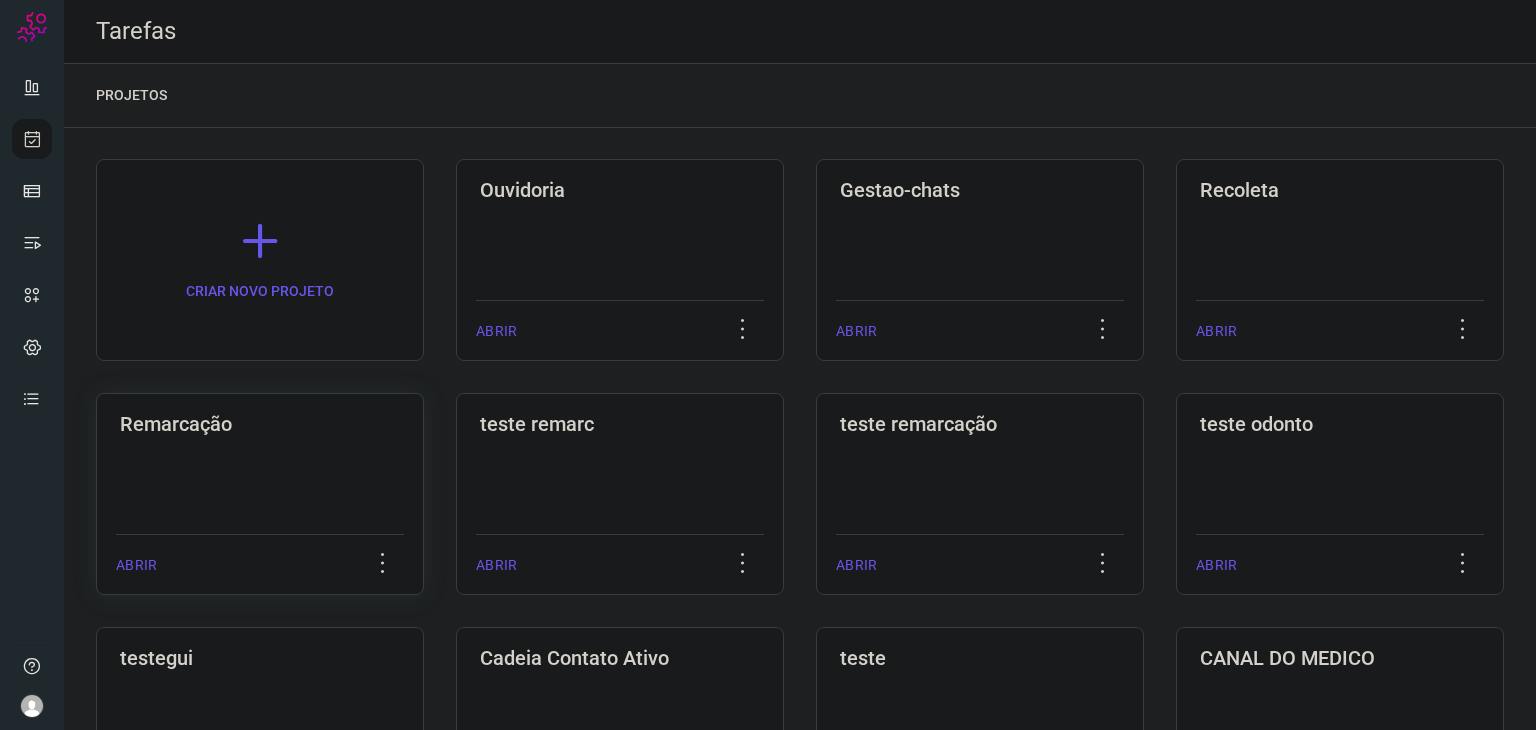 click on "Remarcação" at bounding box center [260, 424] 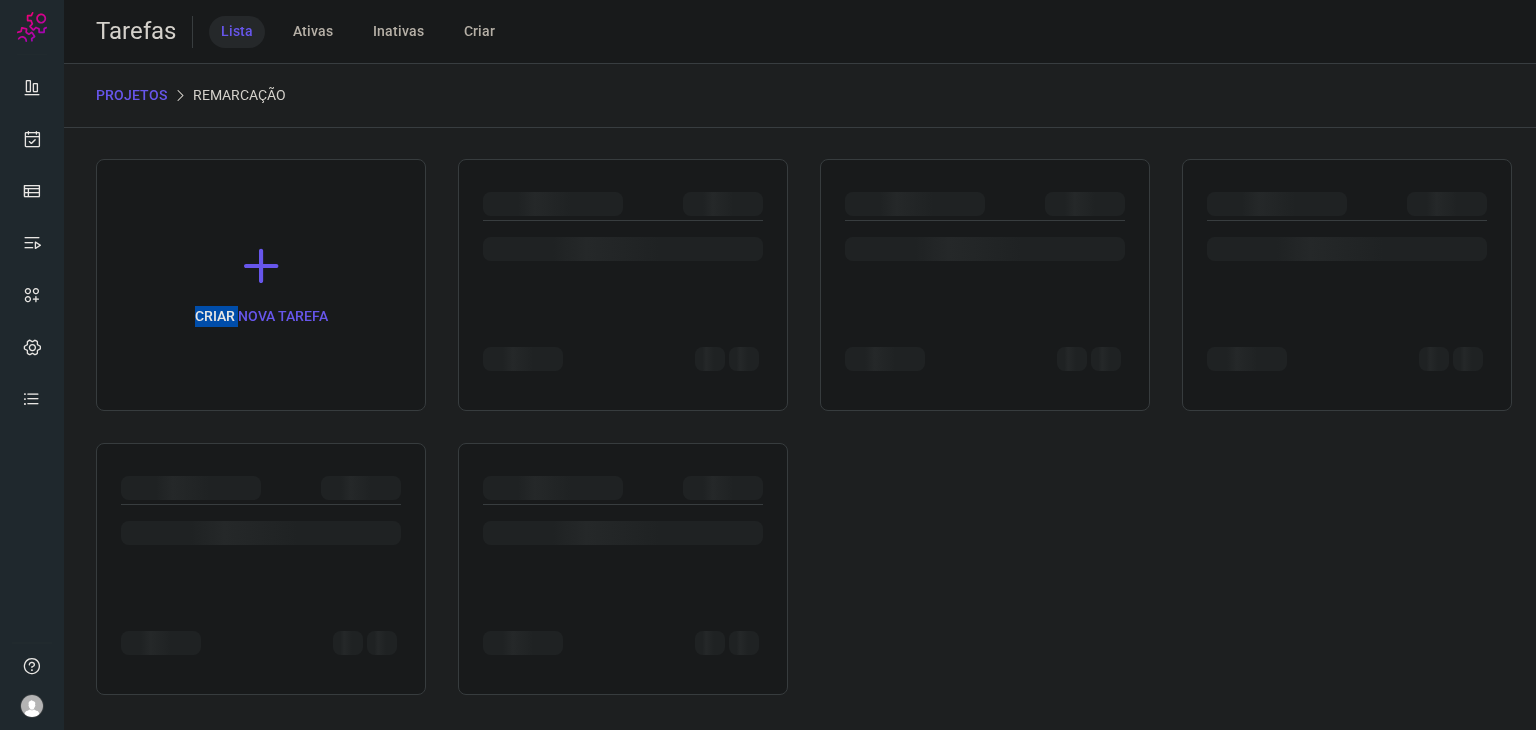 click on "CRIAR NOVA TAREFA" at bounding box center [800, 427] 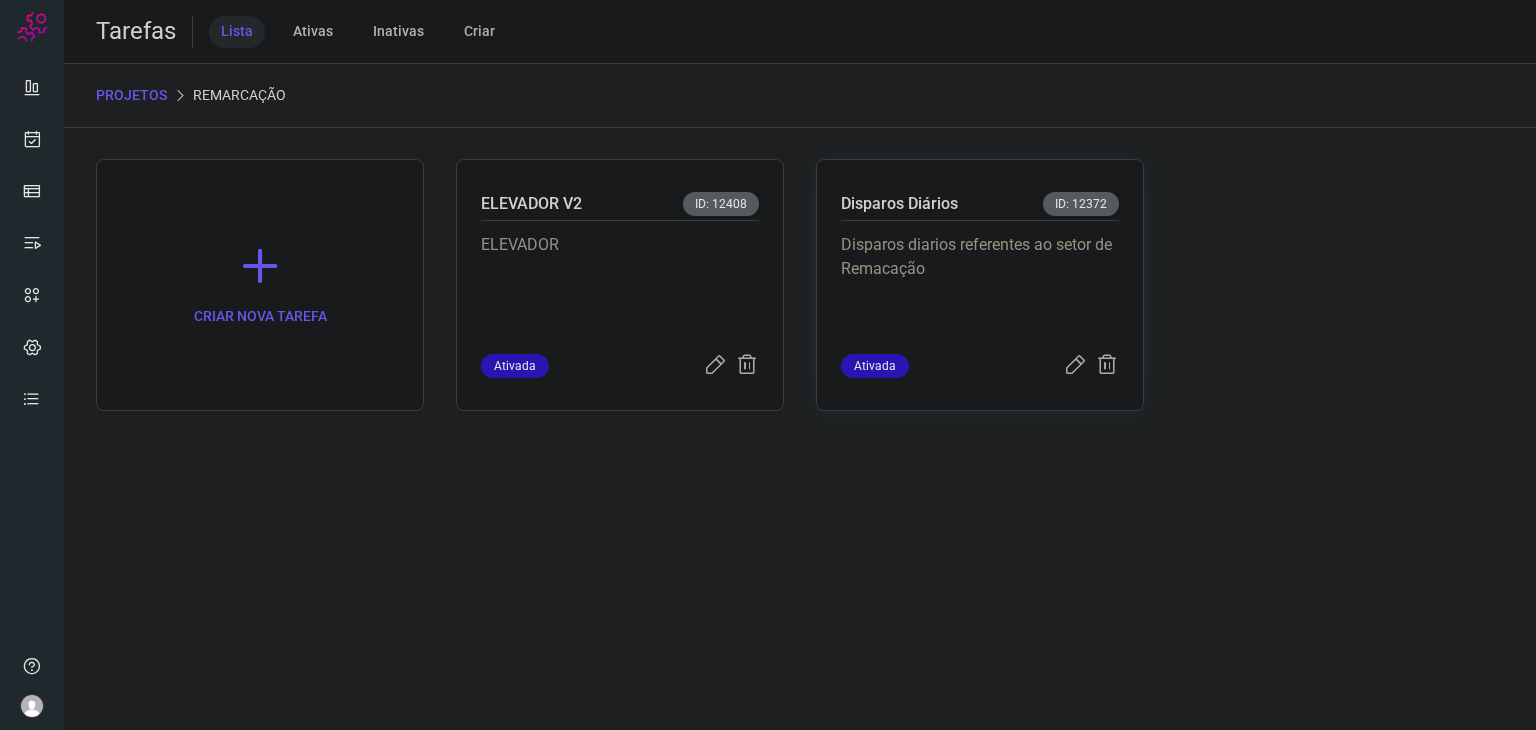 click on "Disparos diarios referentes ao setor de Remacação" at bounding box center (980, 283) 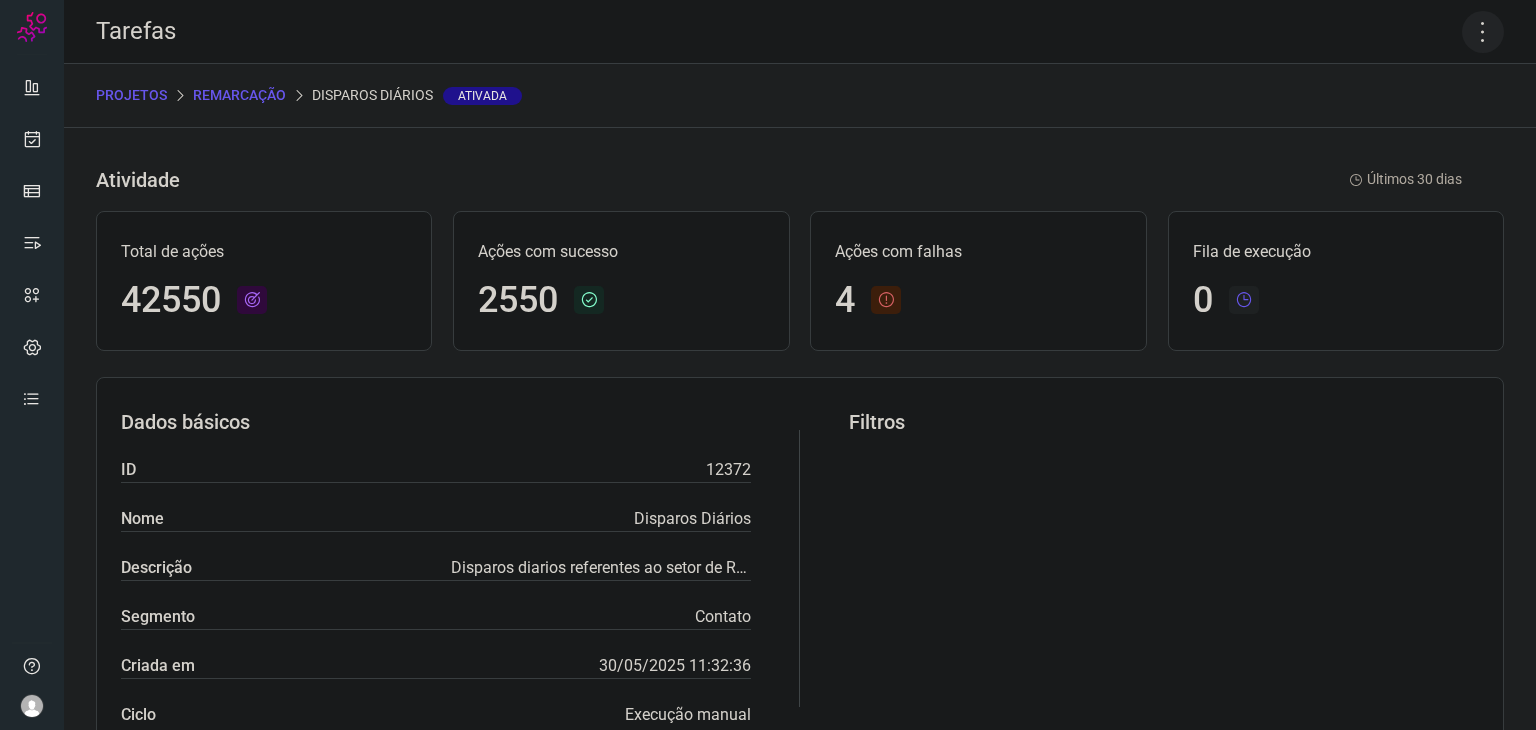 click 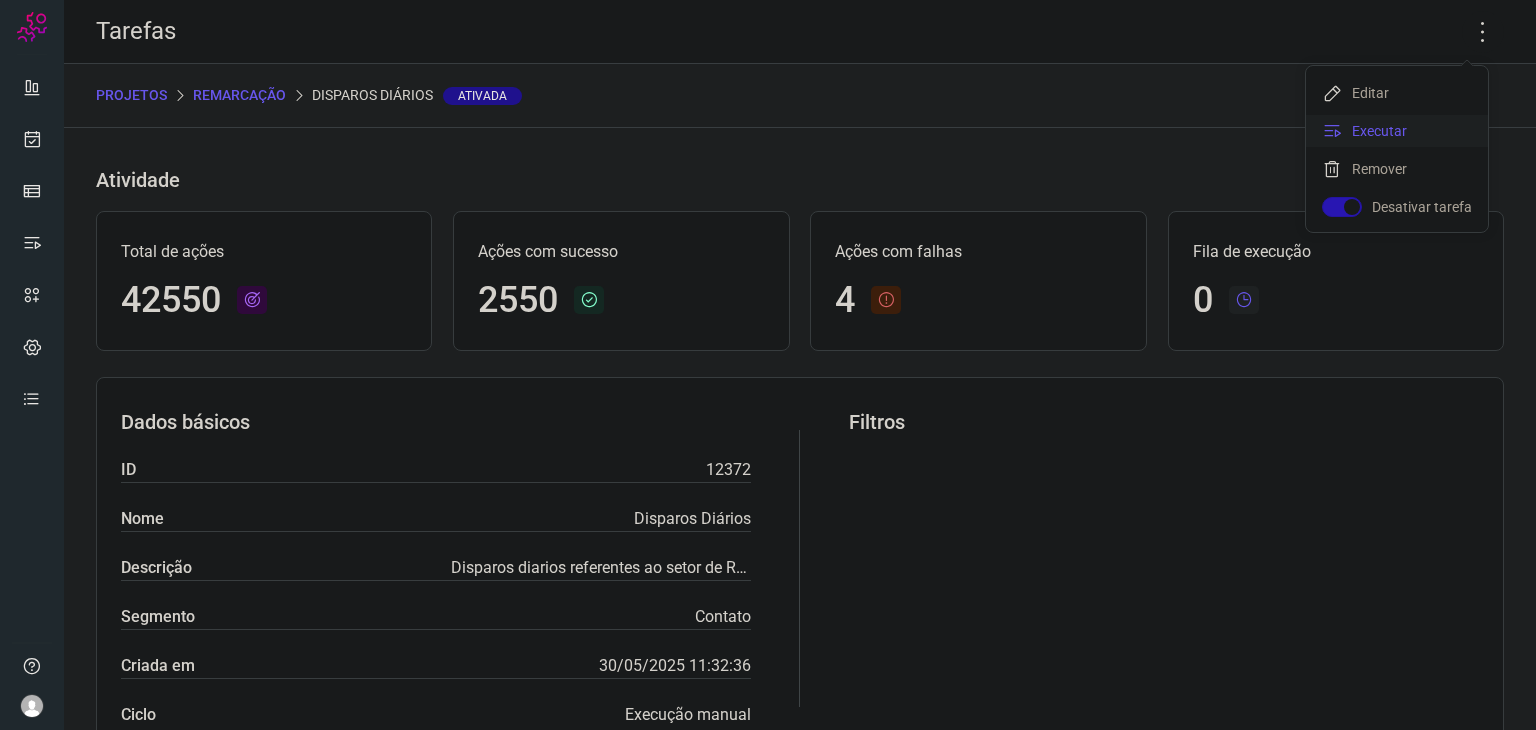 click on "Executar" 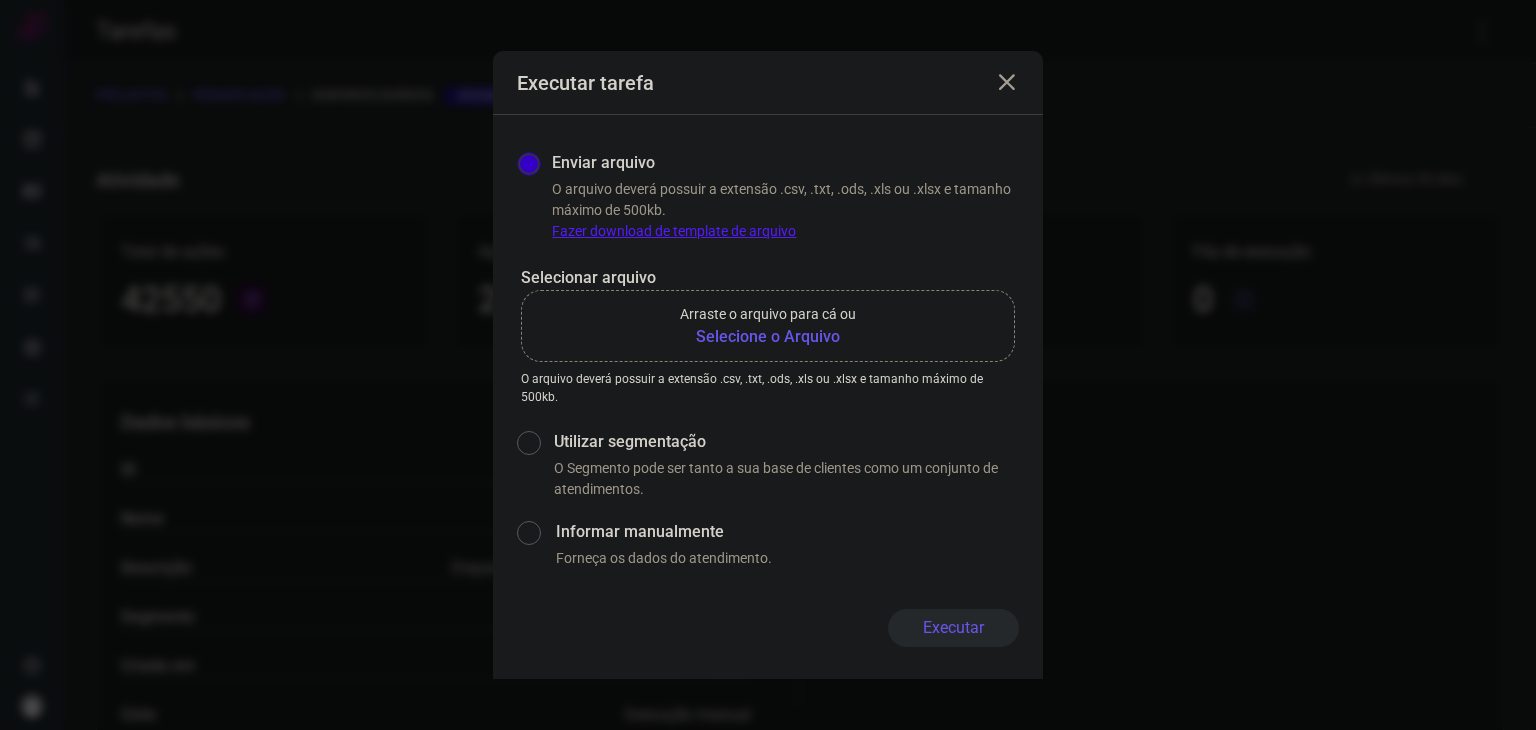 click on "Selecione o Arquivo" at bounding box center [768, 337] 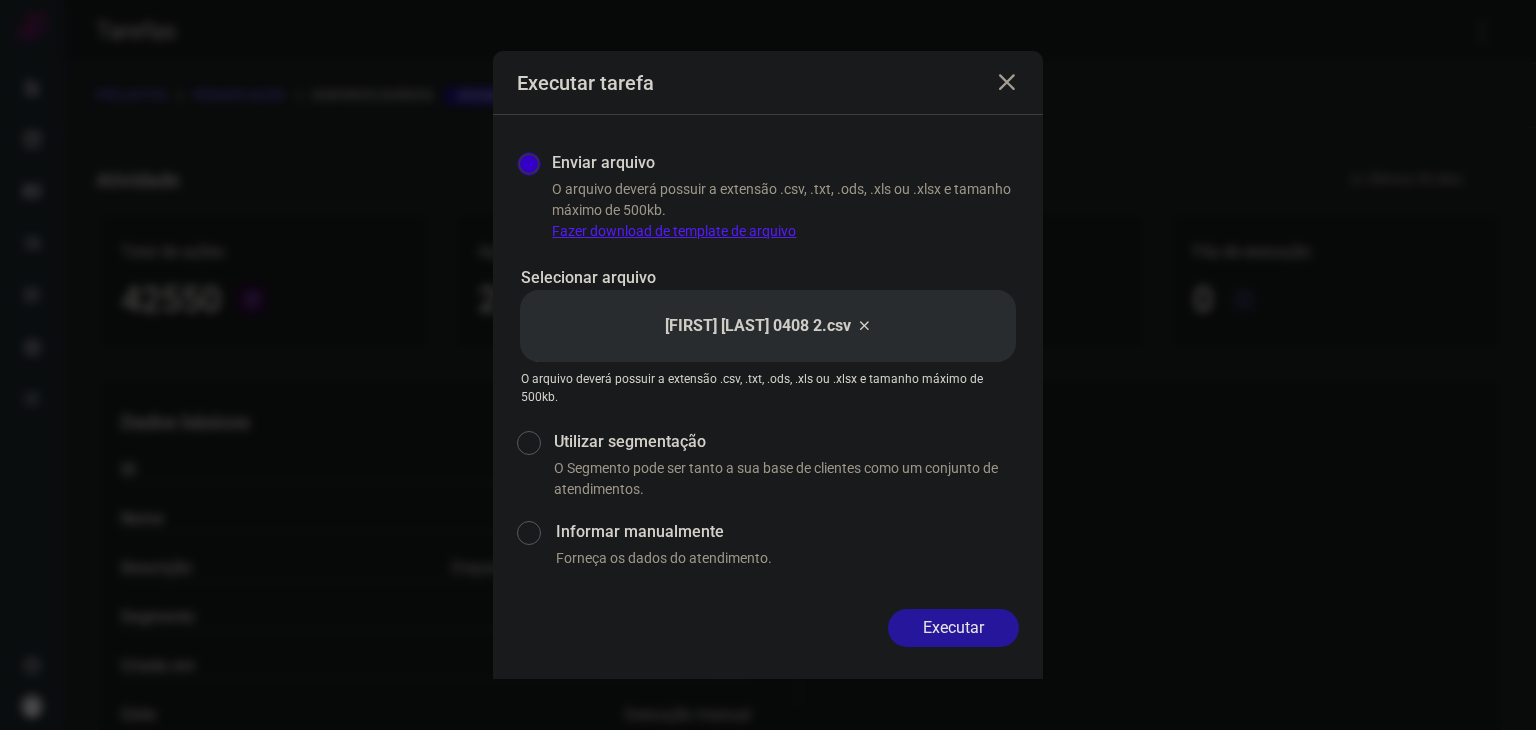 click on "Executar" at bounding box center [953, 628] 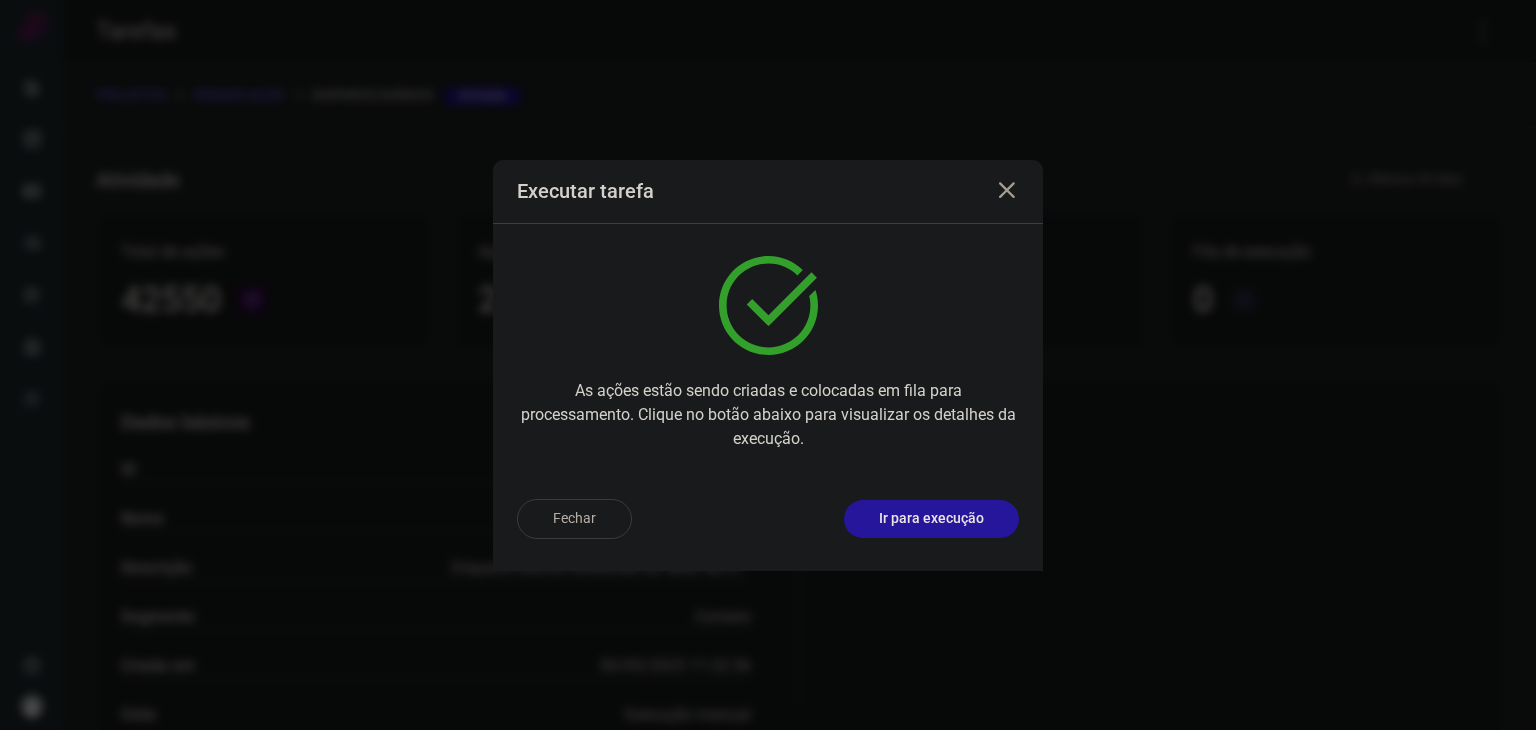 click on "Ir para execução" at bounding box center (931, 518) 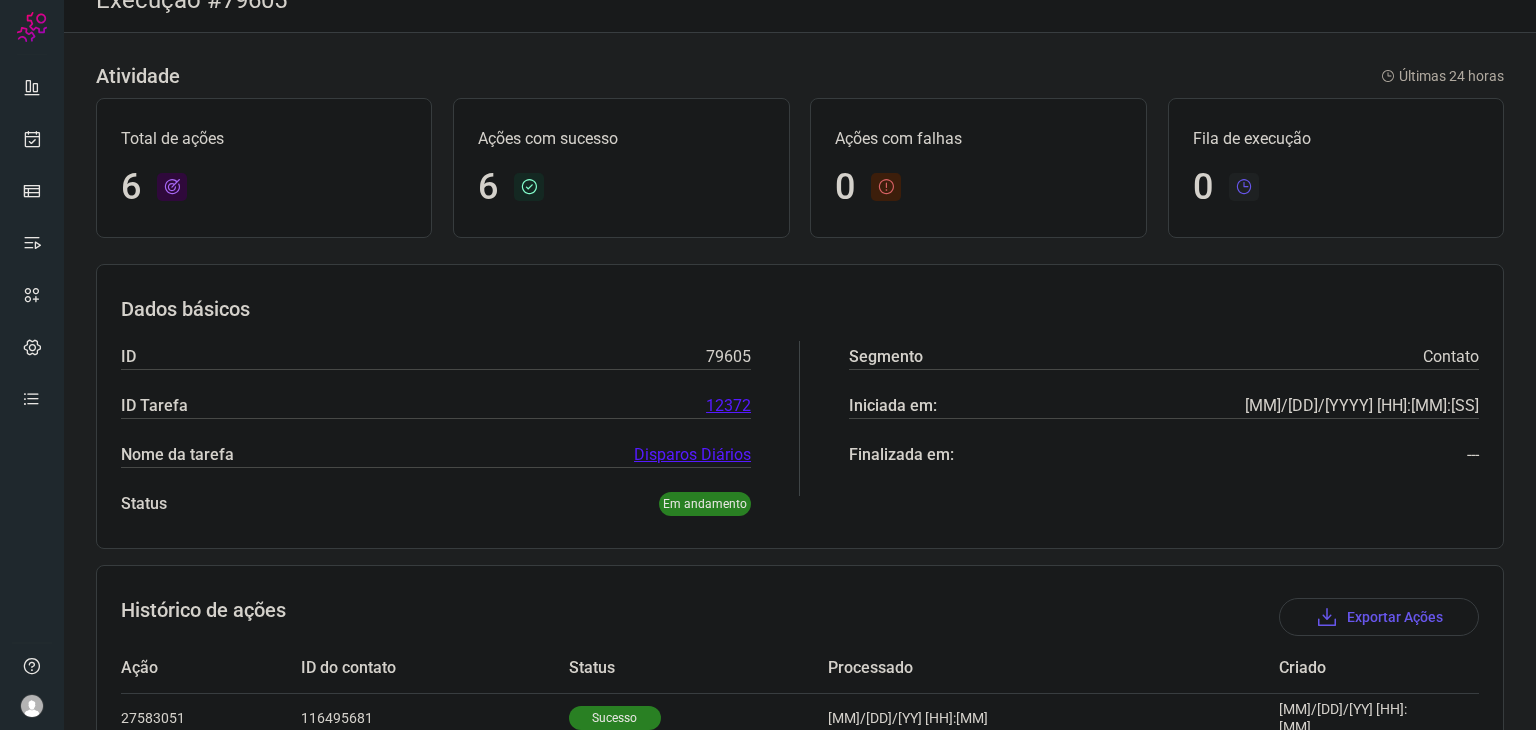 scroll, scrollTop: 0, scrollLeft: 0, axis: both 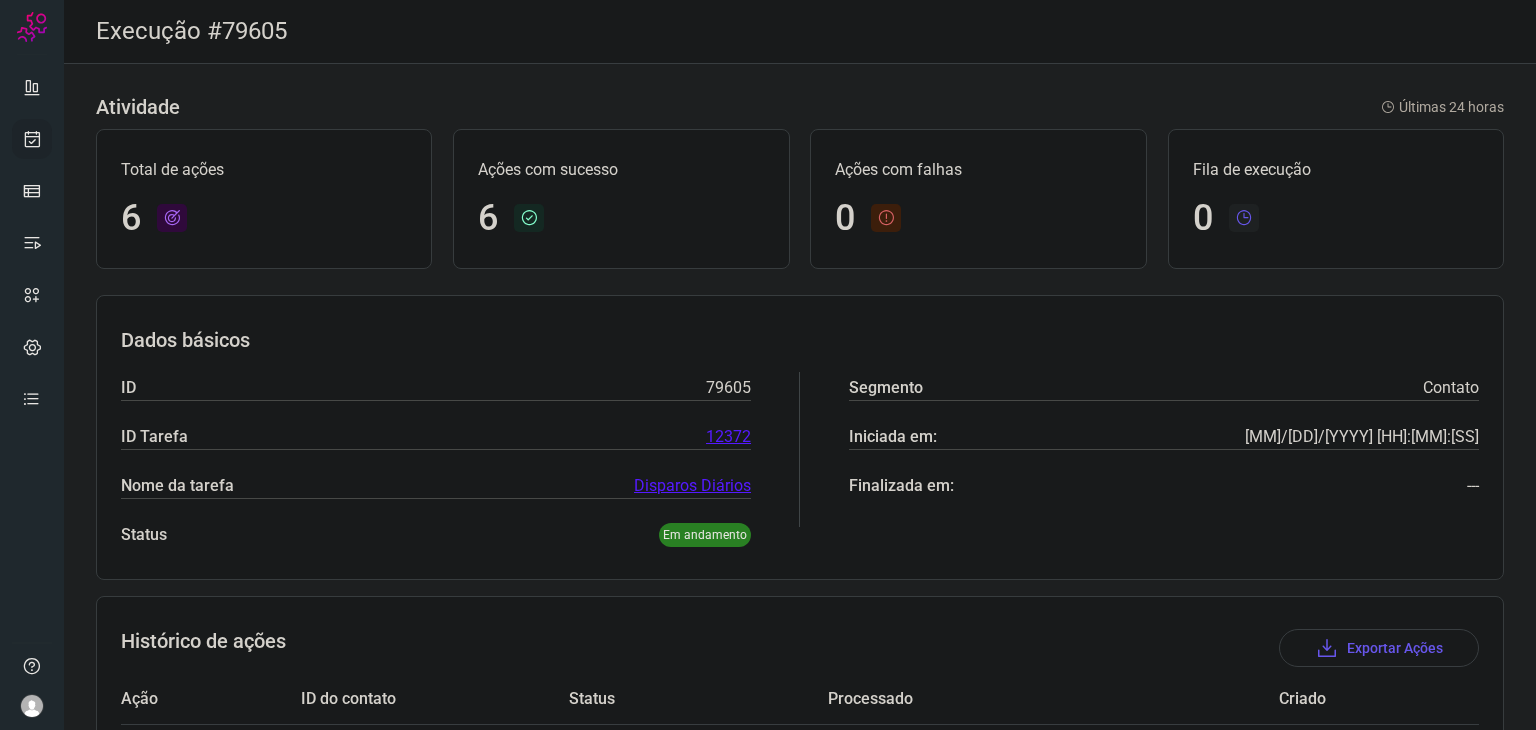 click at bounding box center [32, 139] 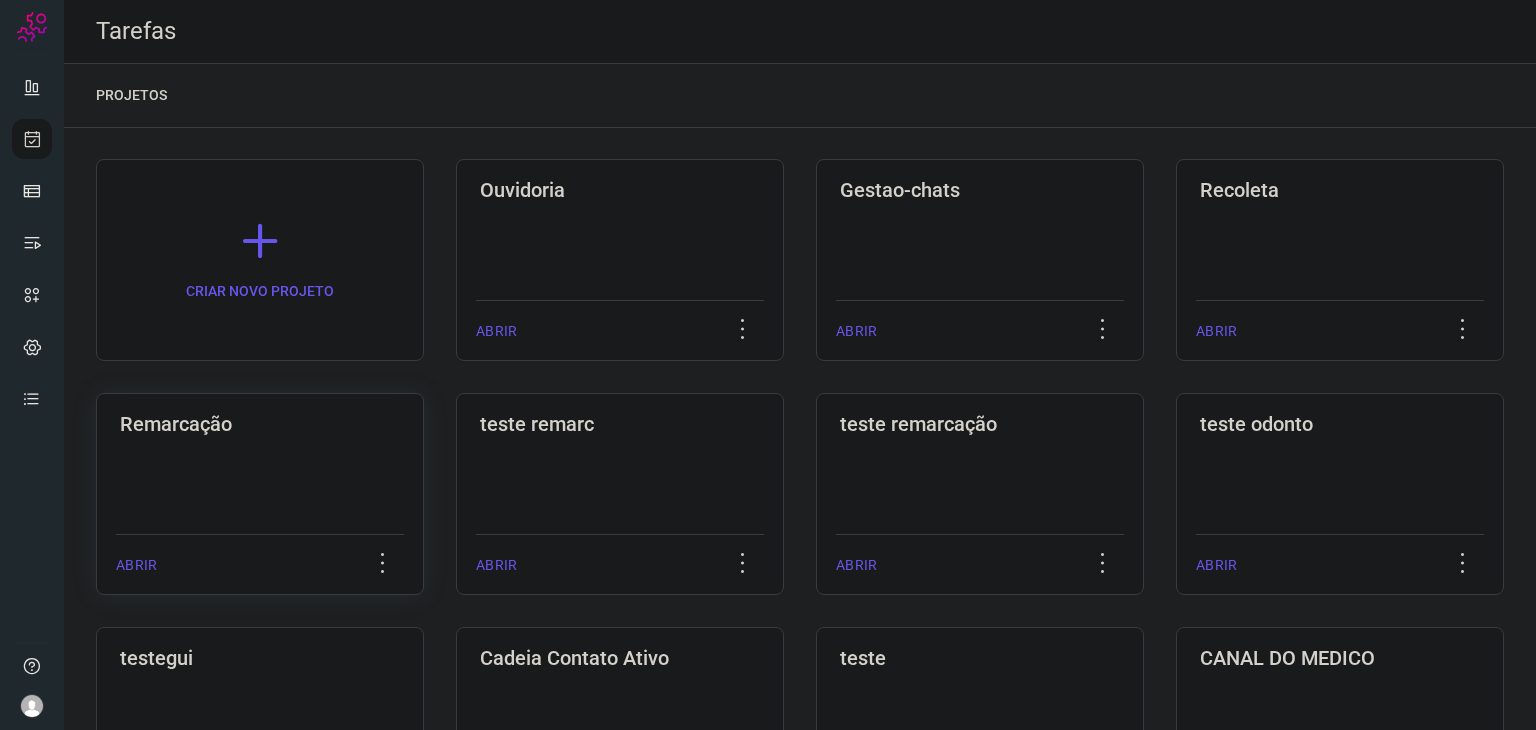 click on "Remarcação" at bounding box center [260, 424] 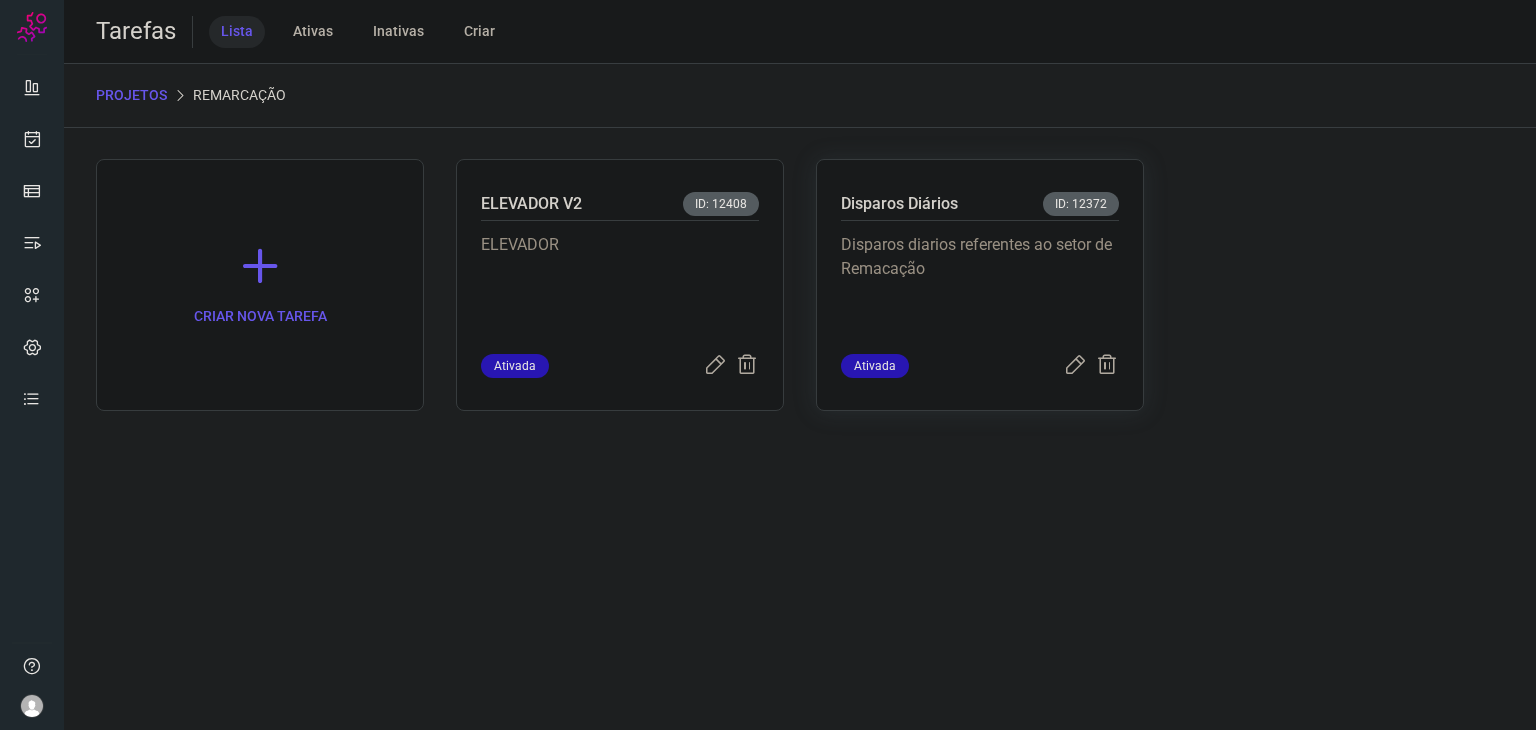 click on "Disparos diarios referentes ao setor de Remacação" at bounding box center [980, 283] 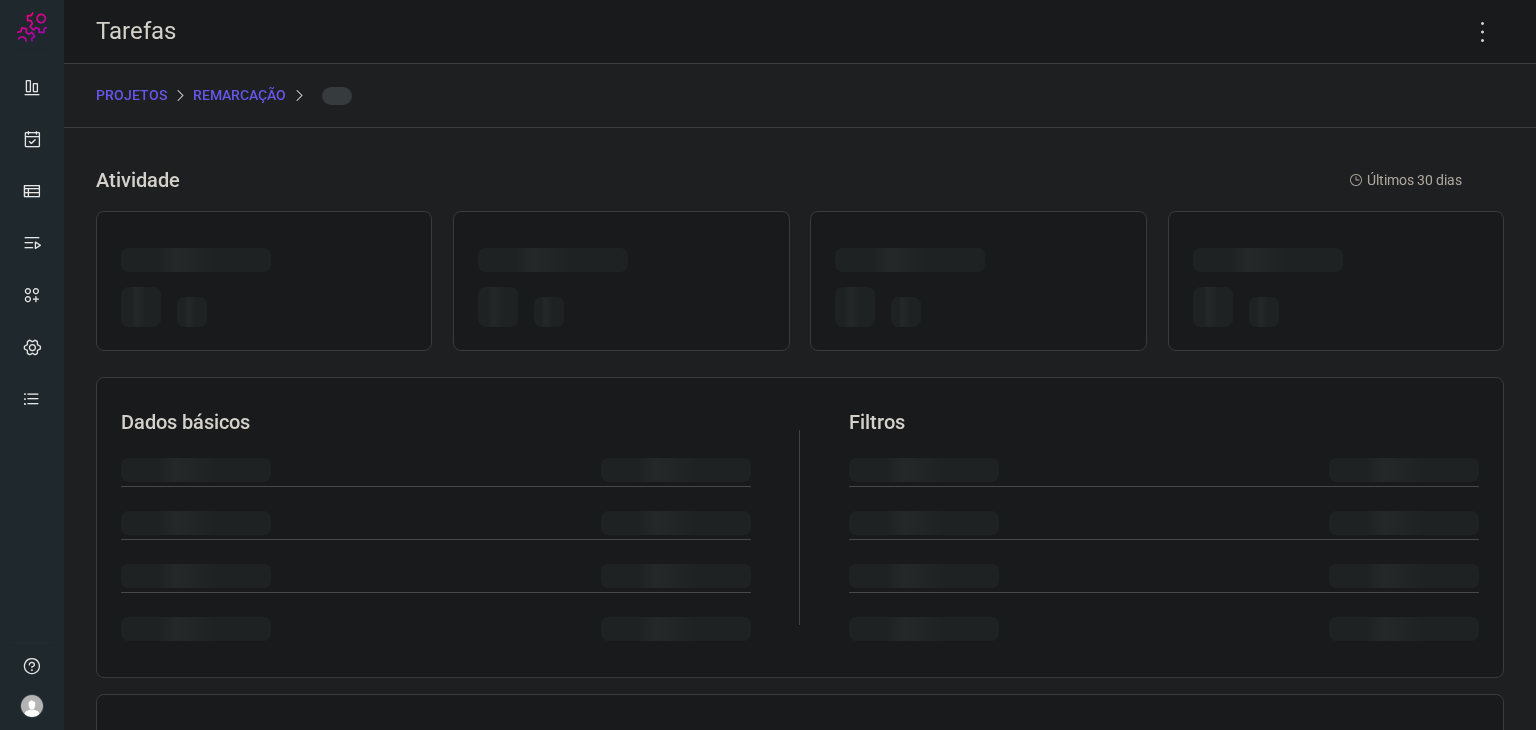 click 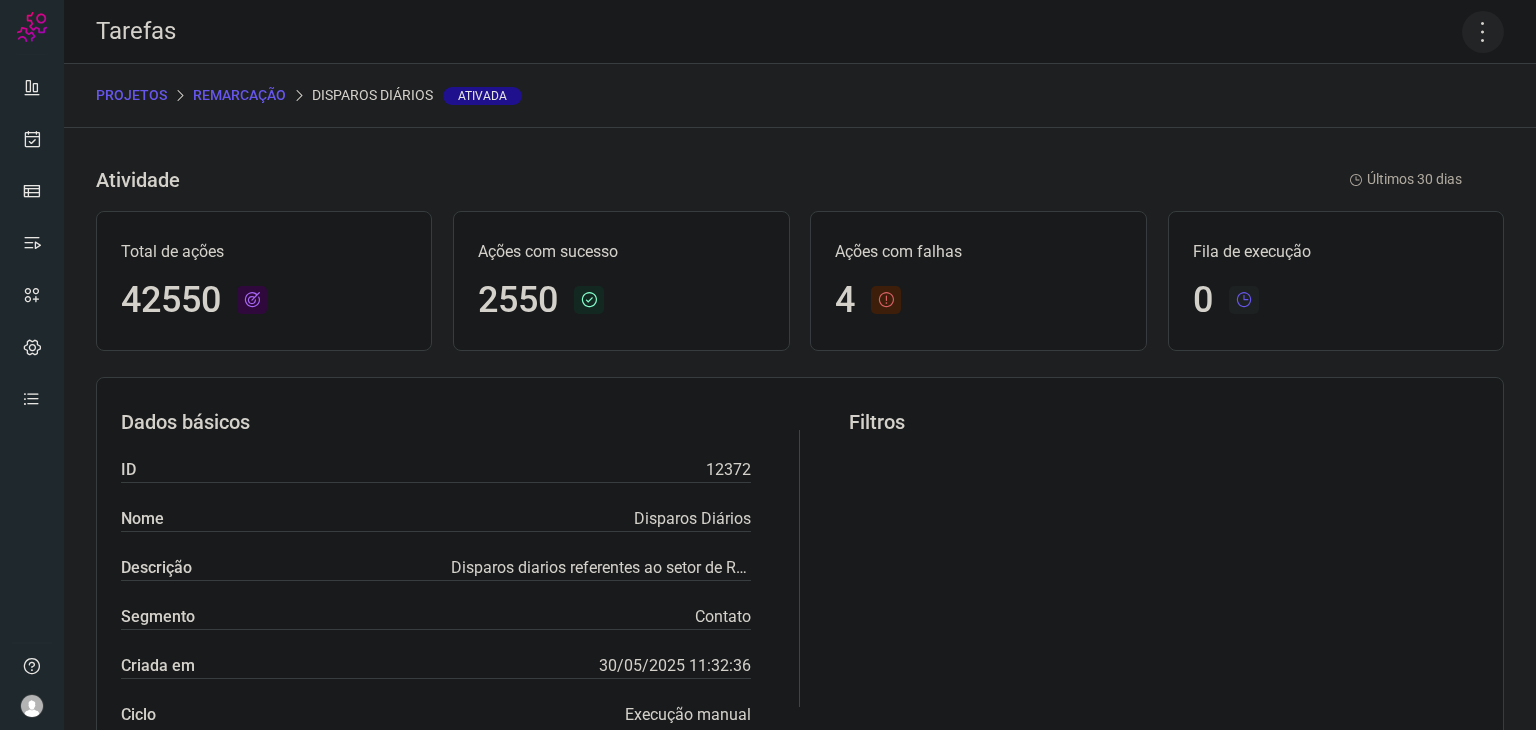 click 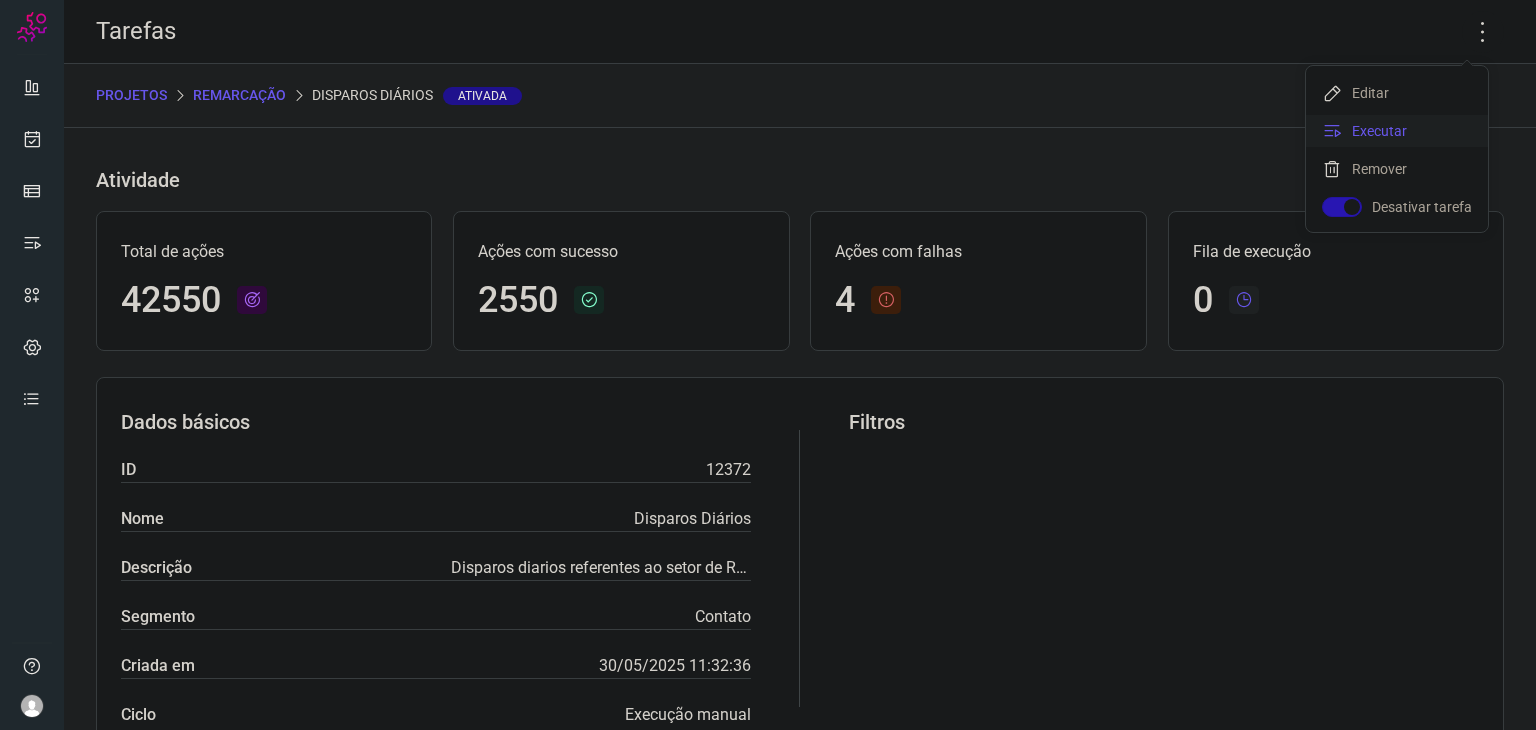 click on "Executar" 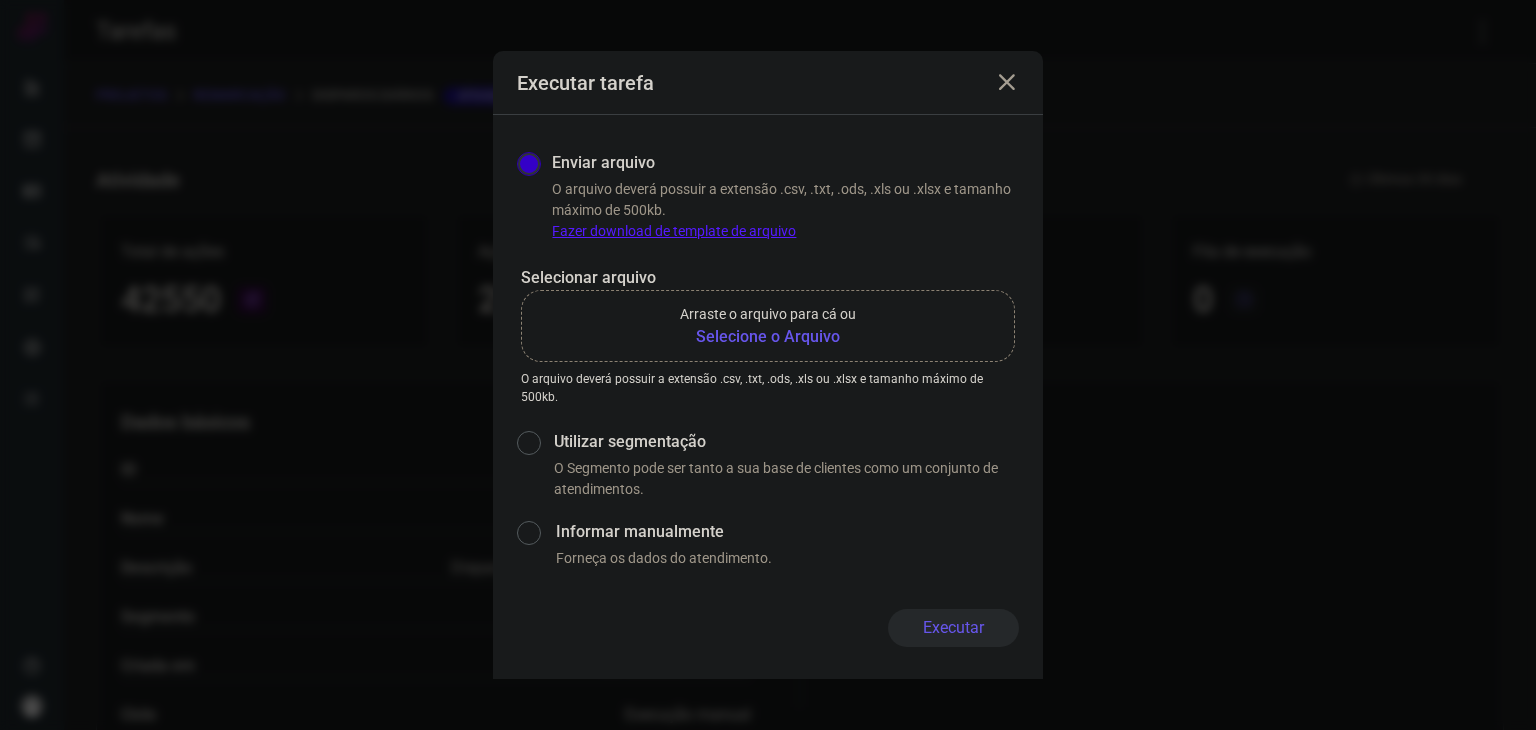 click on "Selecione o Arquivo" at bounding box center [768, 337] 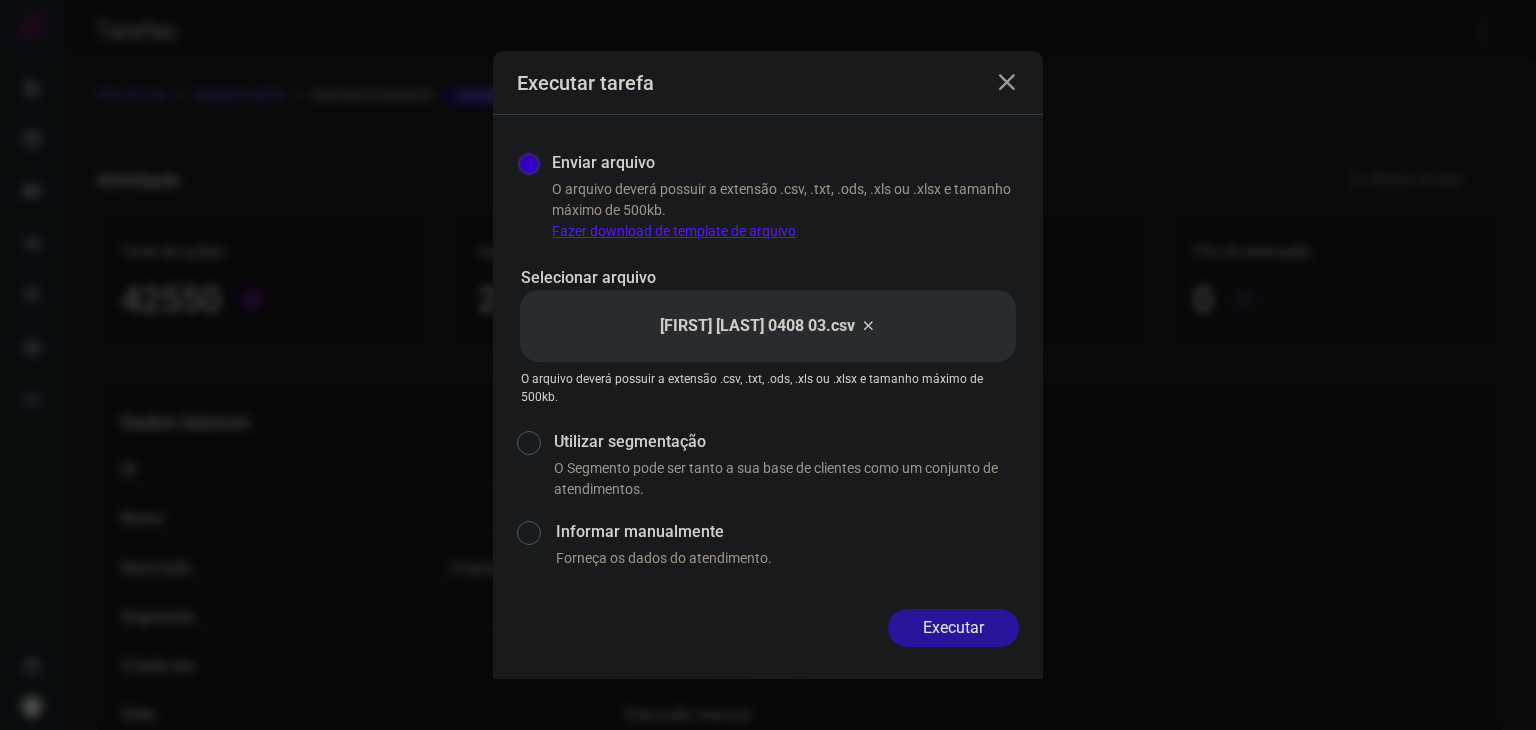 click on "Executar" at bounding box center (953, 628) 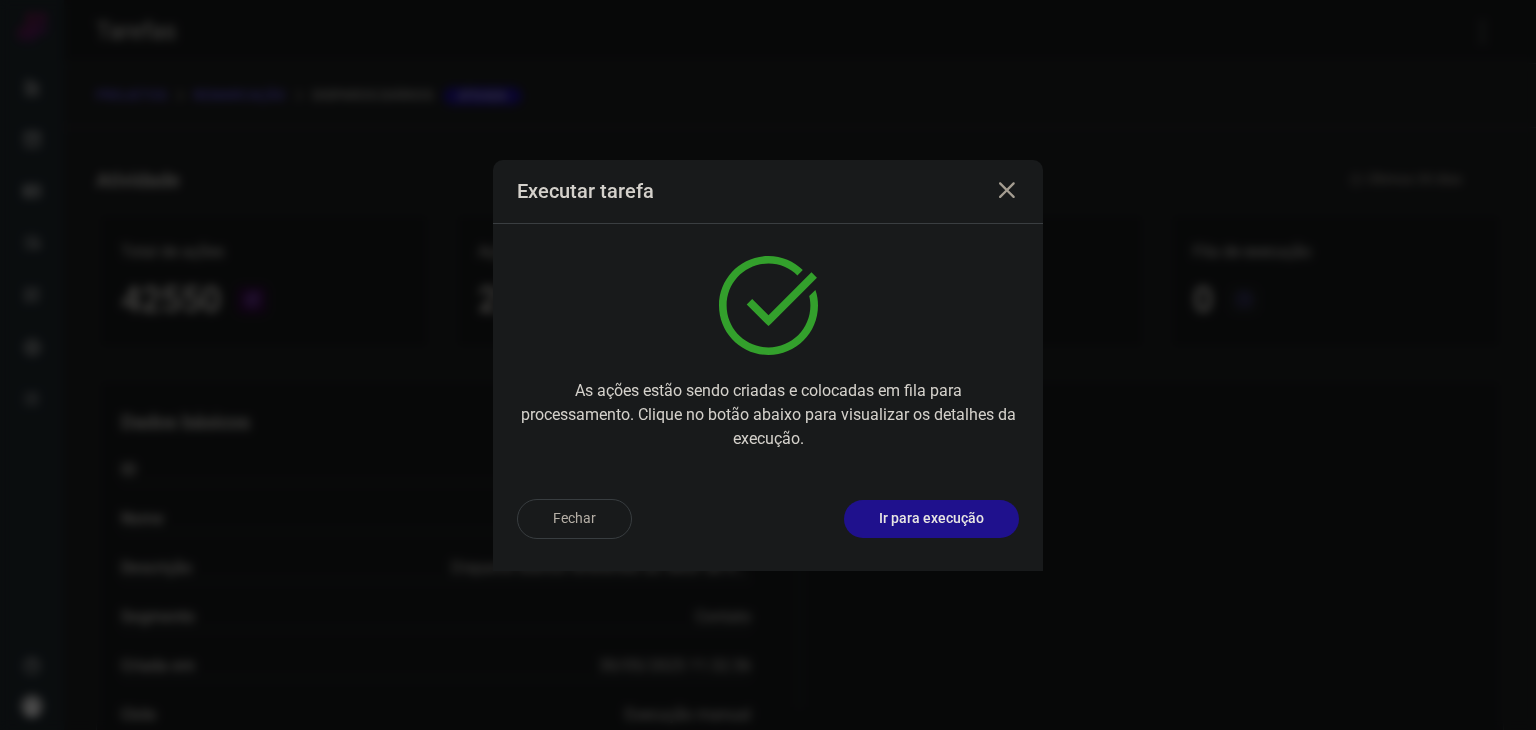 click on "Ir para execução" at bounding box center (931, 518) 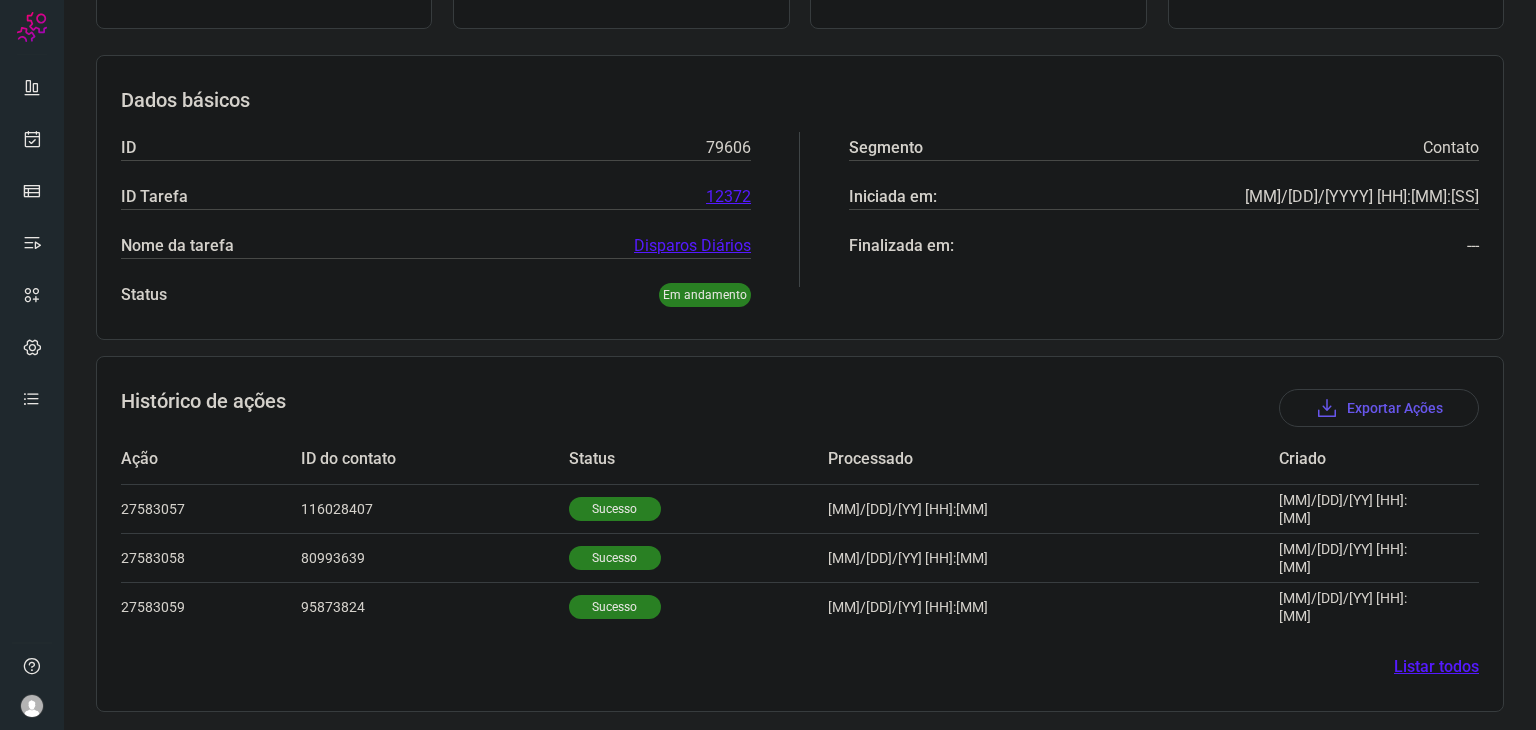scroll, scrollTop: 0, scrollLeft: 0, axis: both 